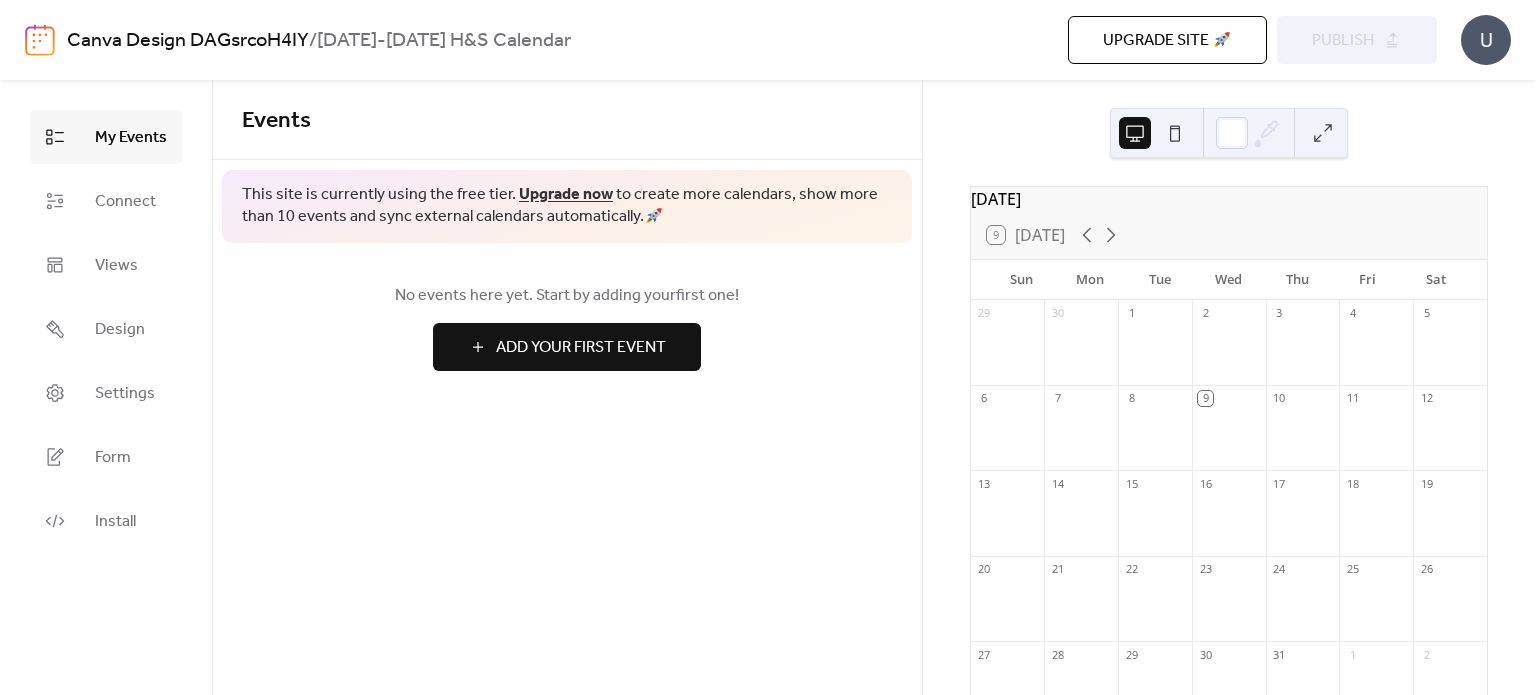 scroll, scrollTop: 0, scrollLeft: 0, axis: both 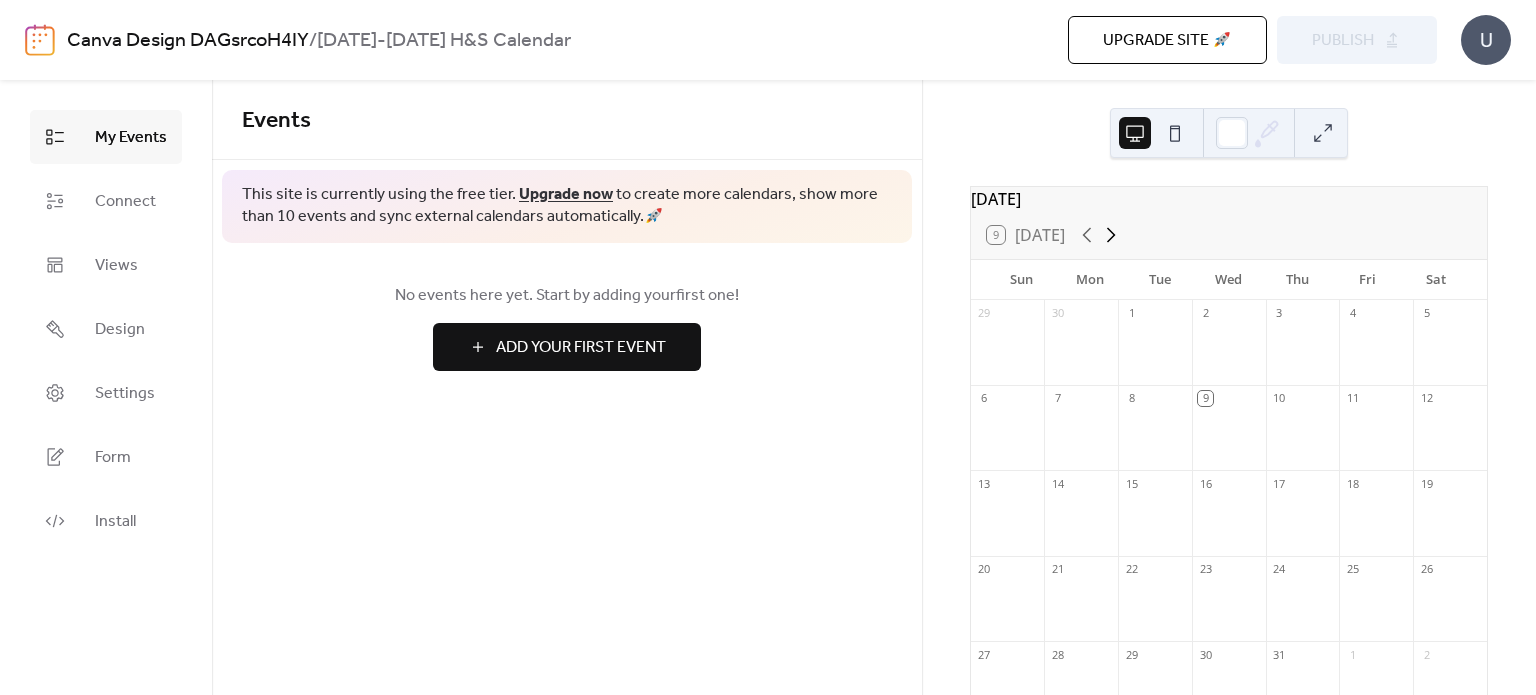 click 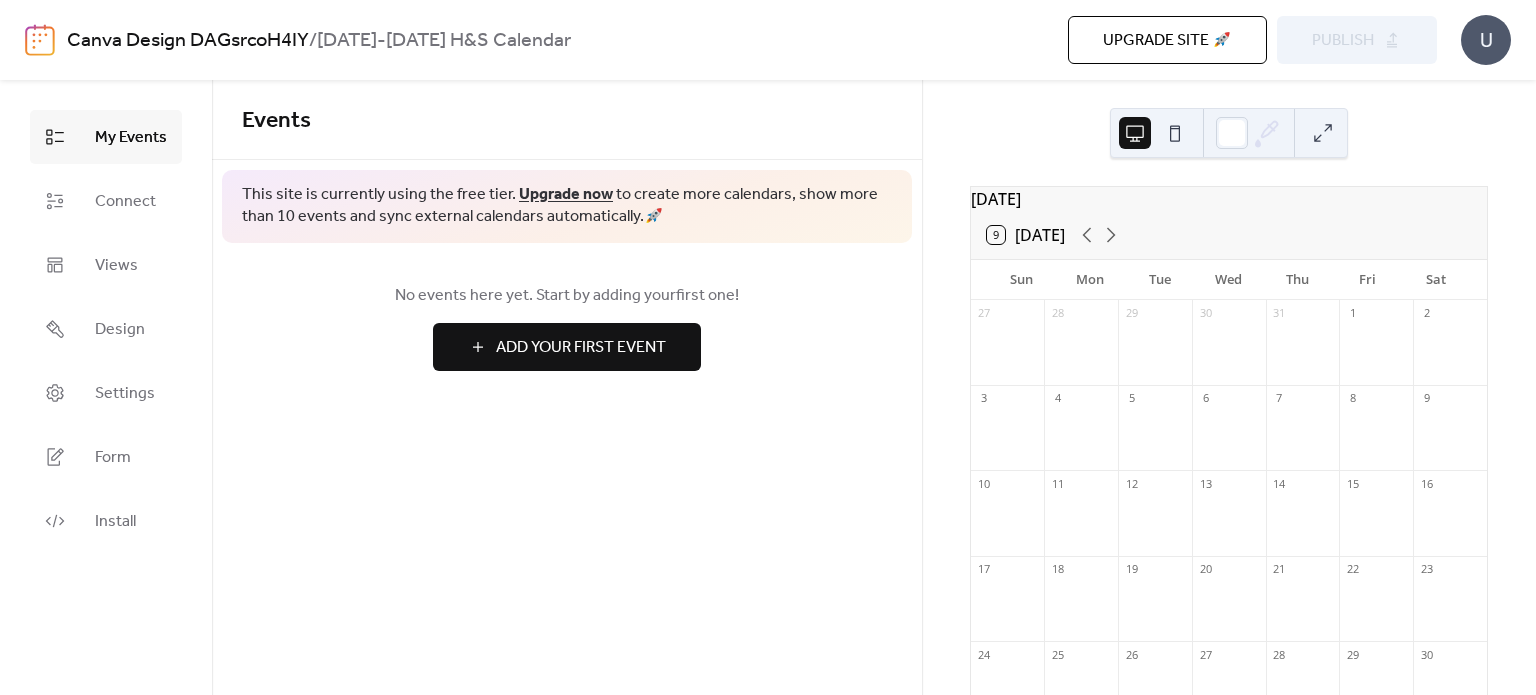 click at bounding box center [1081, 437] 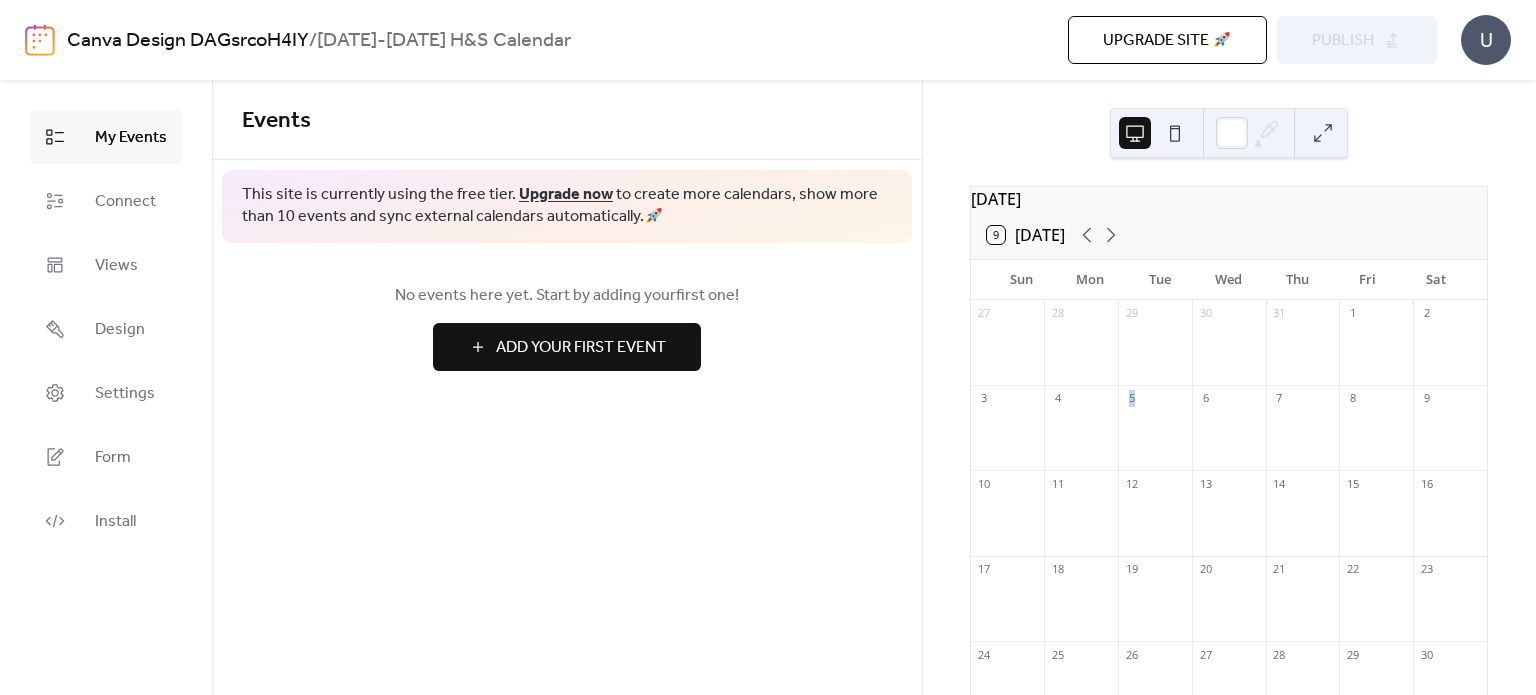 click at bounding box center [1081, 437] 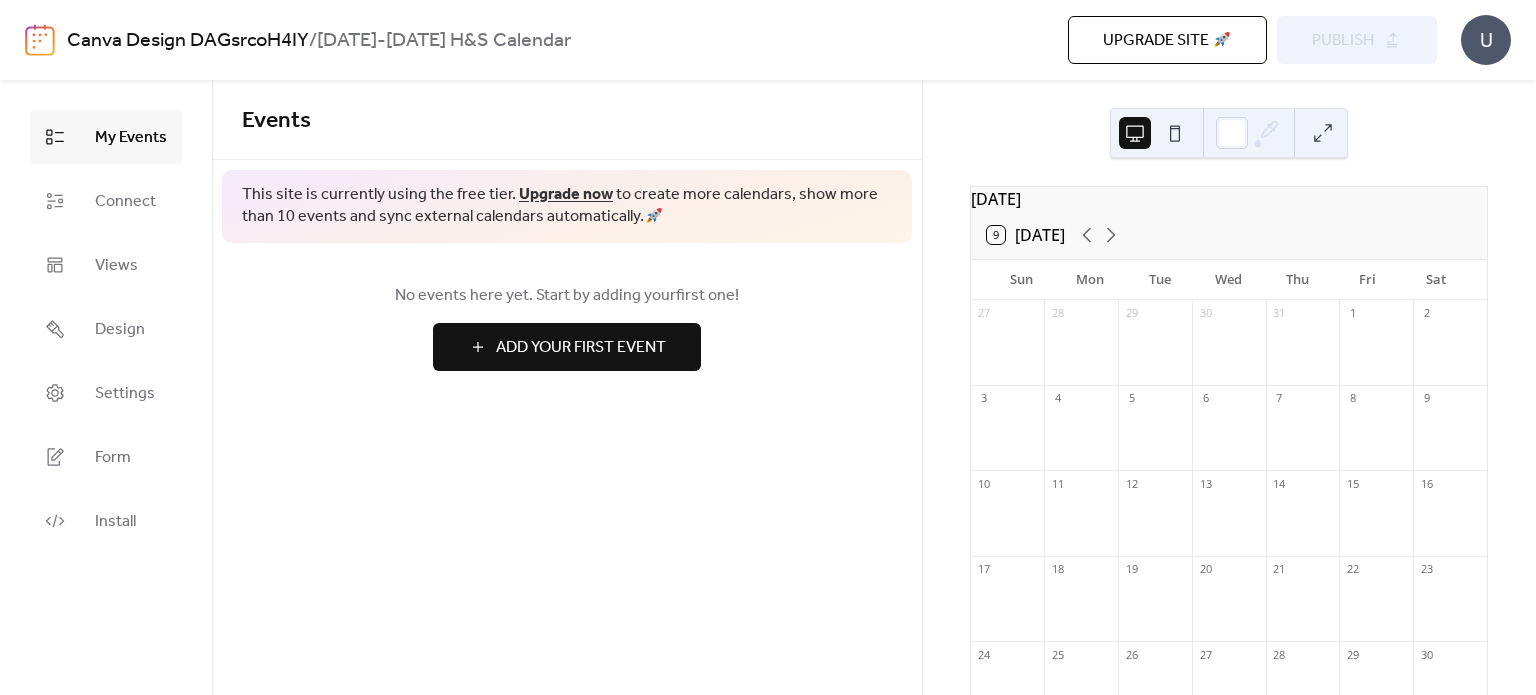 click at bounding box center (1081, 437) 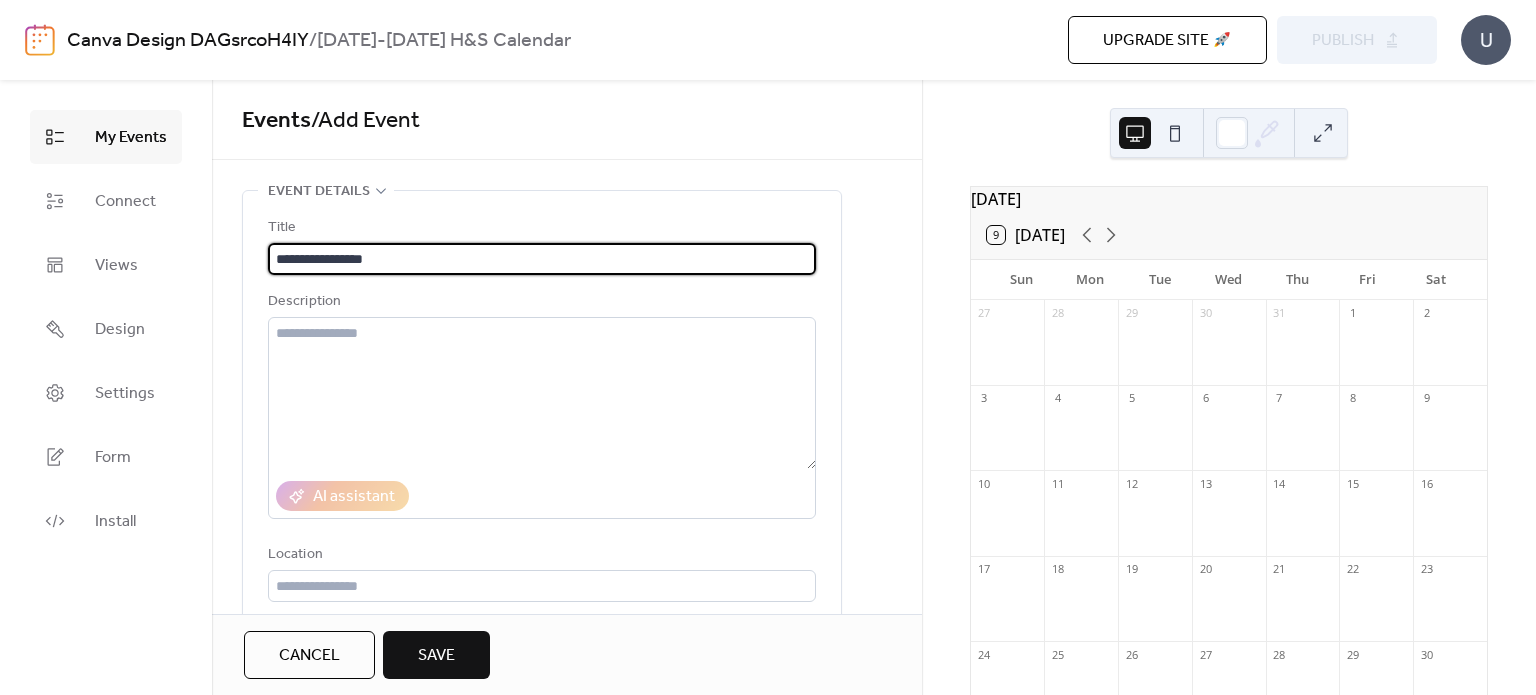 type on "**********" 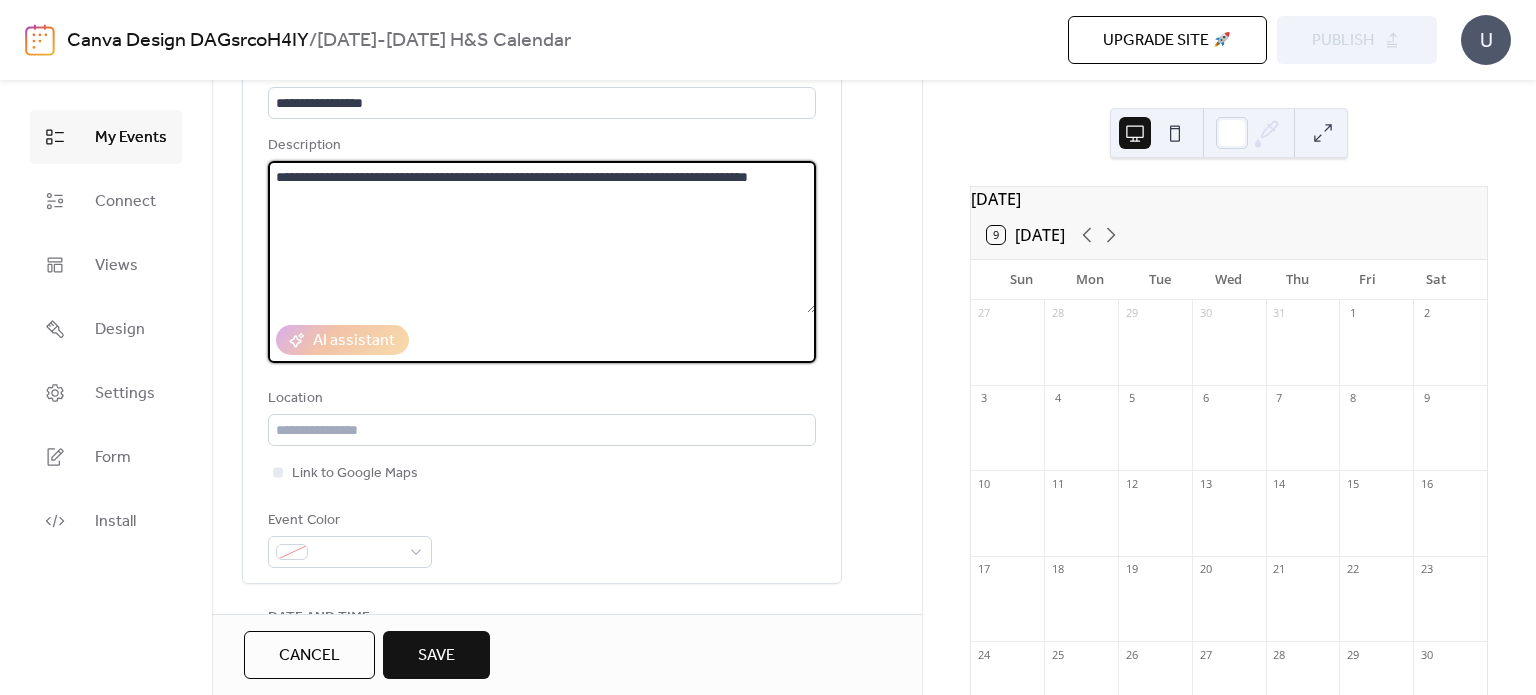 scroll, scrollTop: 180, scrollLeft: 0, axis: vertical 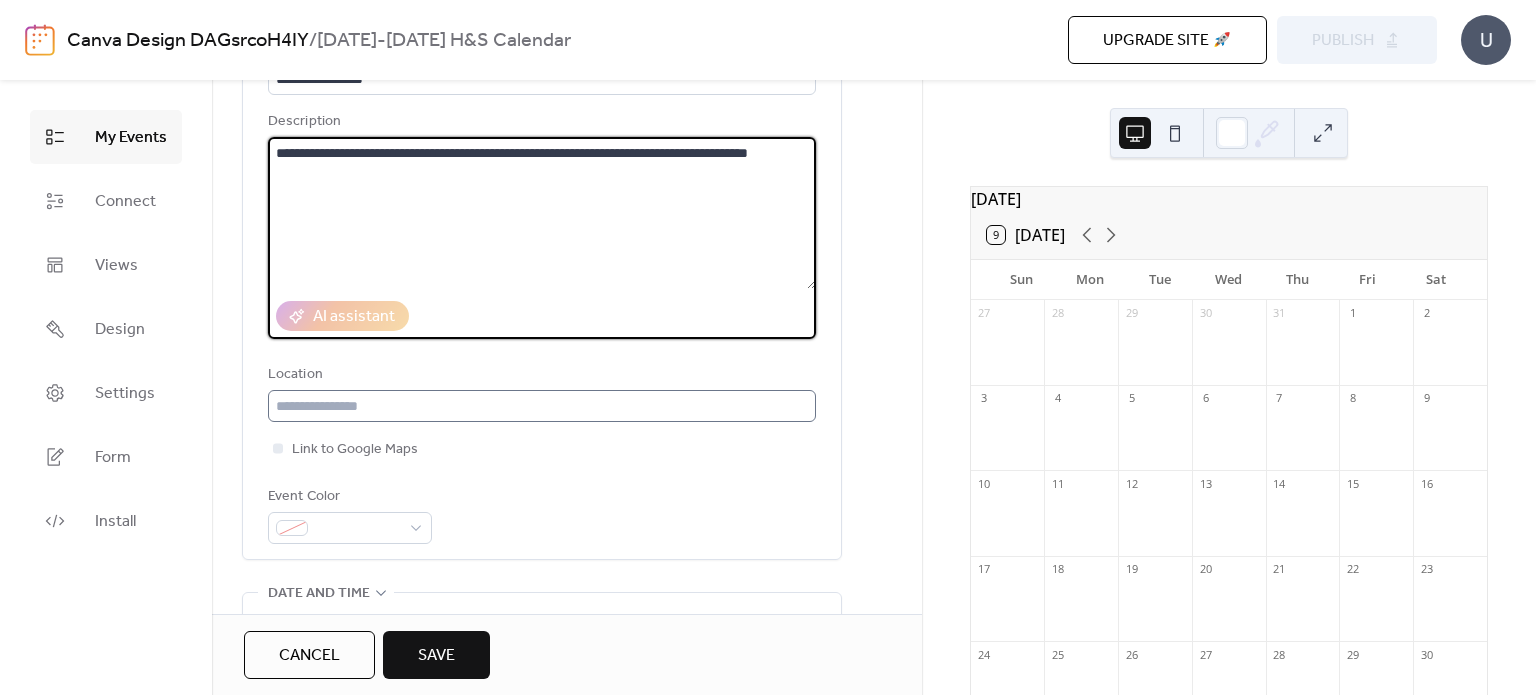 type on "**********" 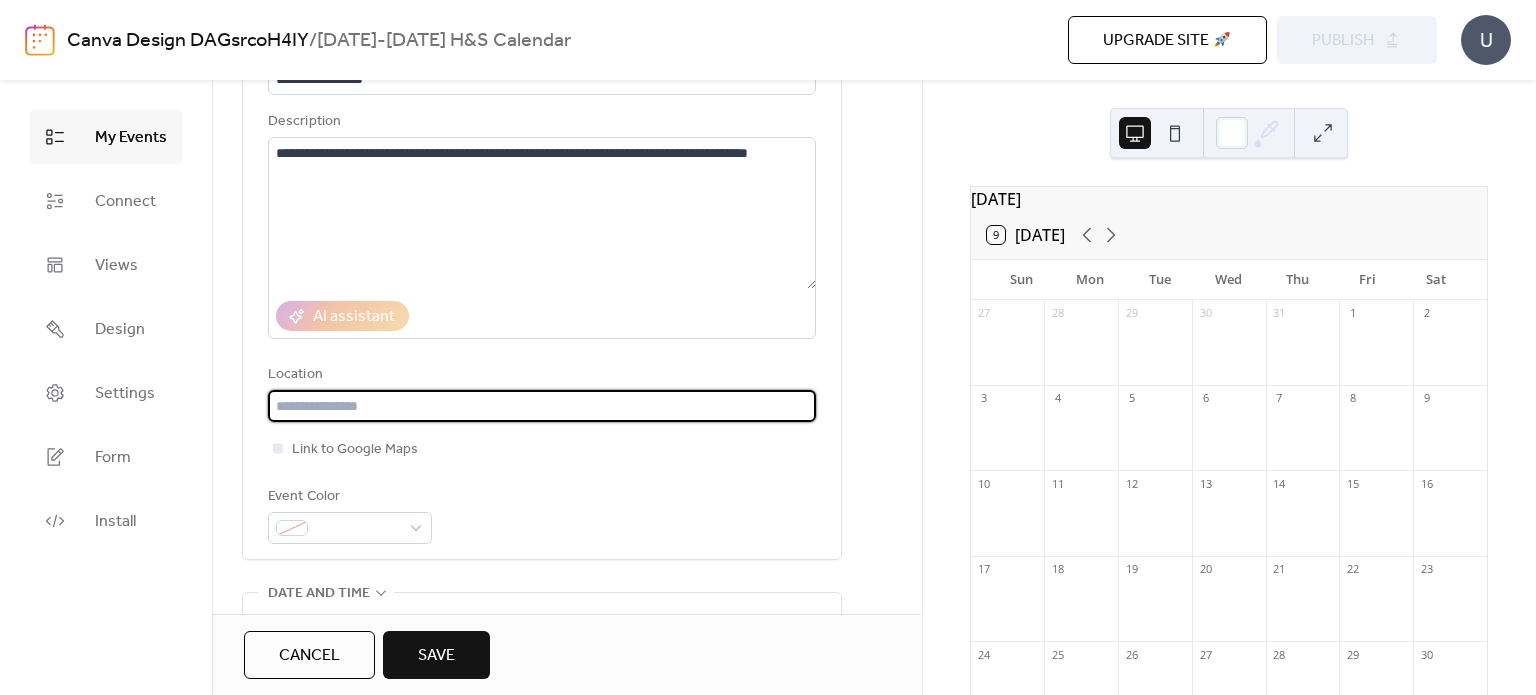 click at bounding box center (542, 406) 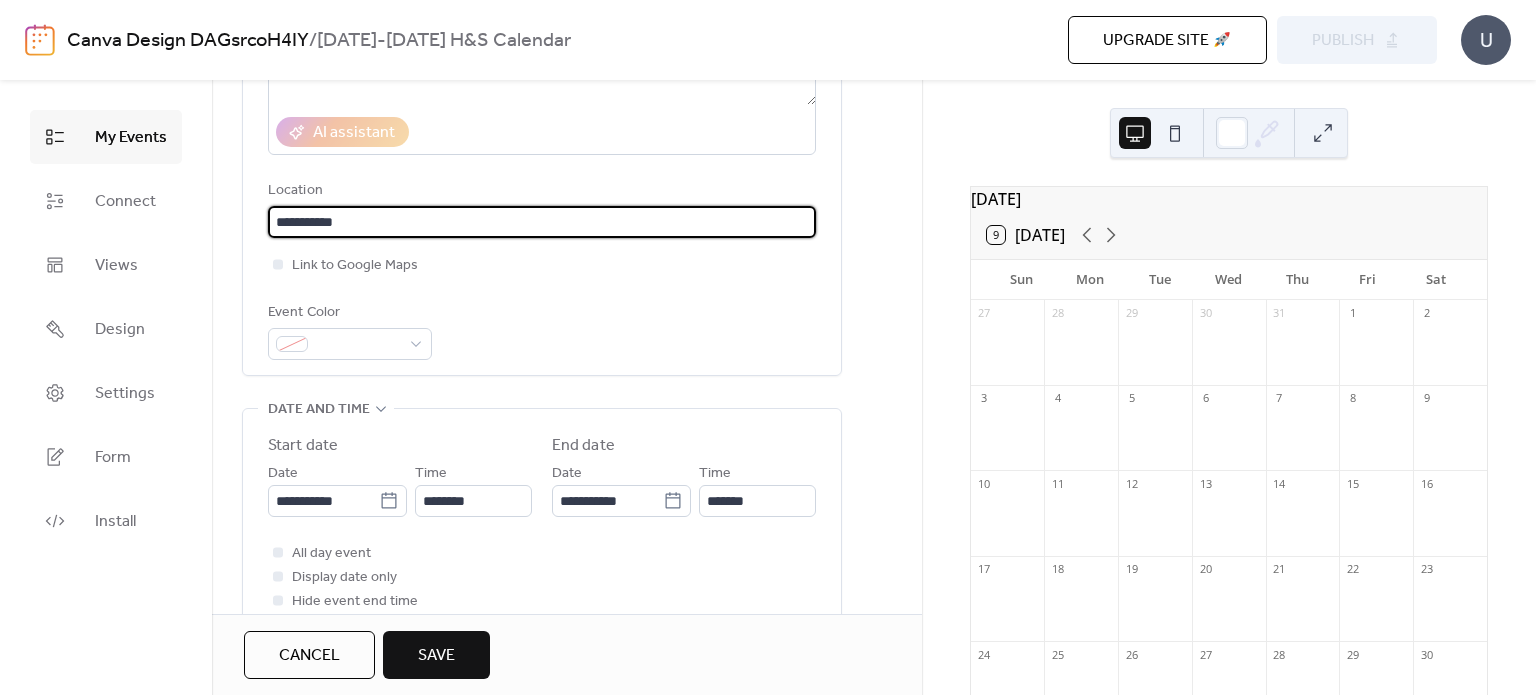 scroll, scrollTop: 368, scrollLeft: 0, axis: vertical 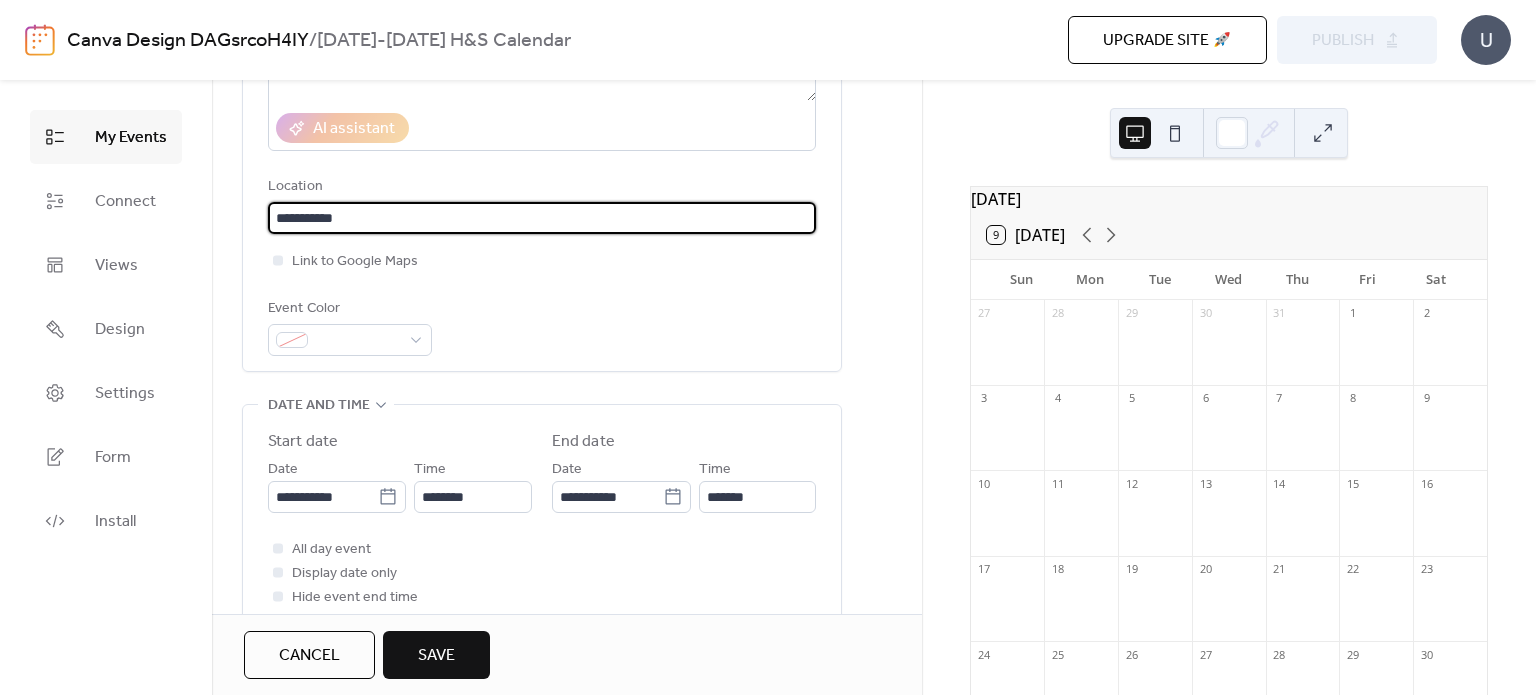 type on "**********" 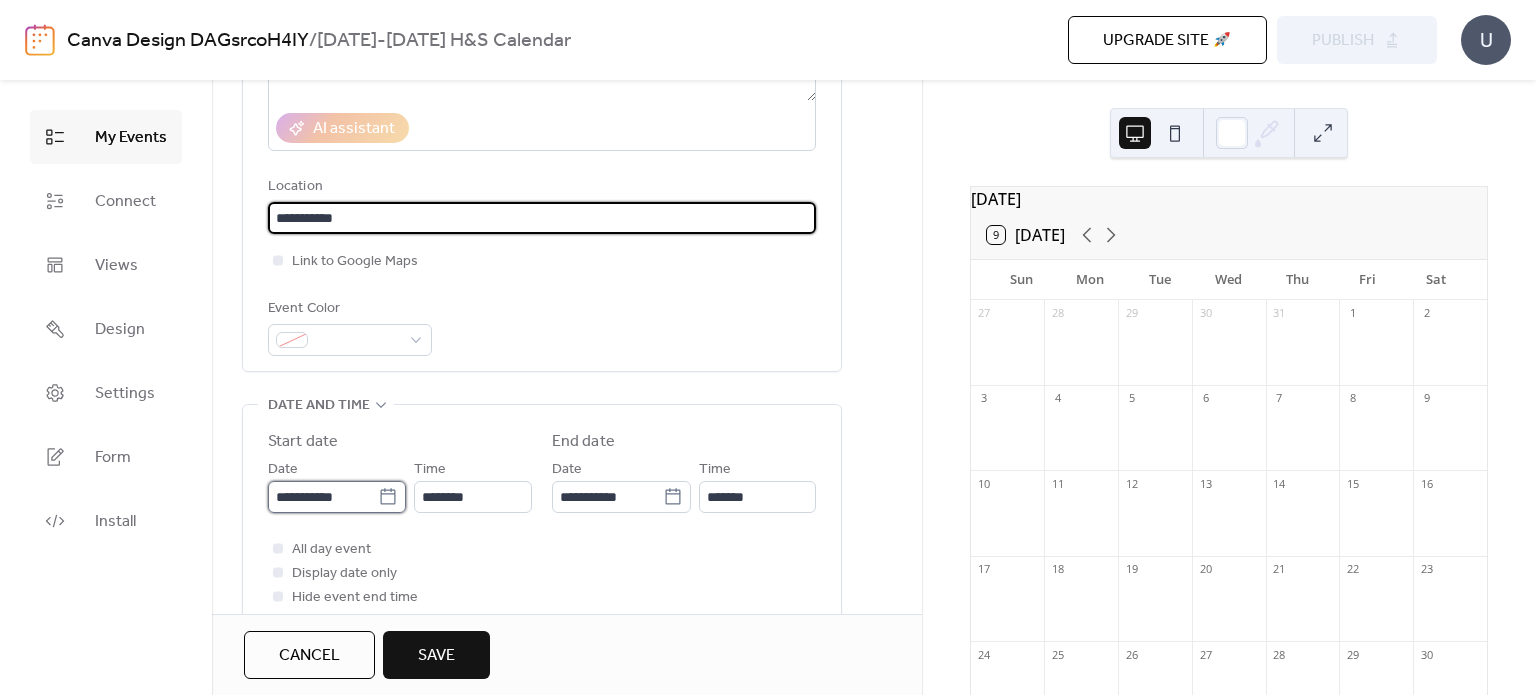 type 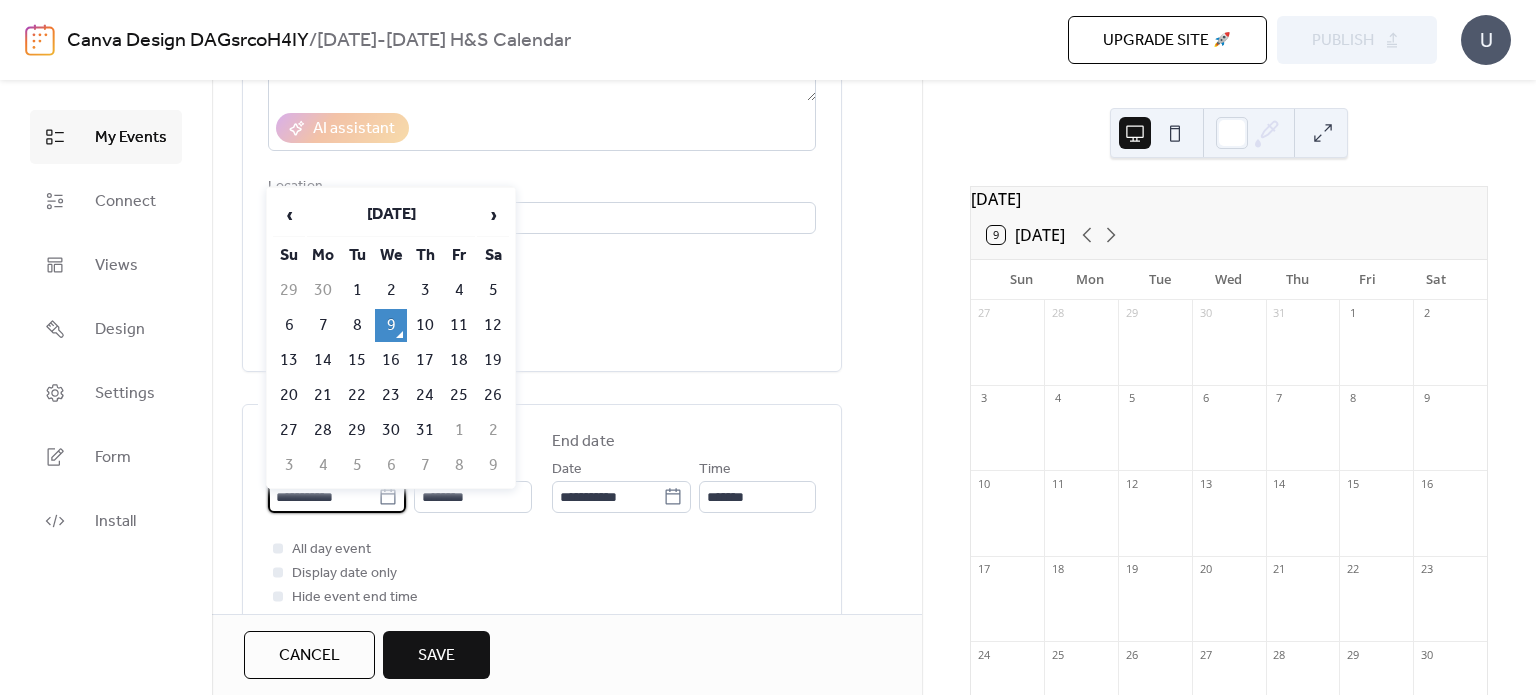 click on "**********" at bounding box center (323, 497) 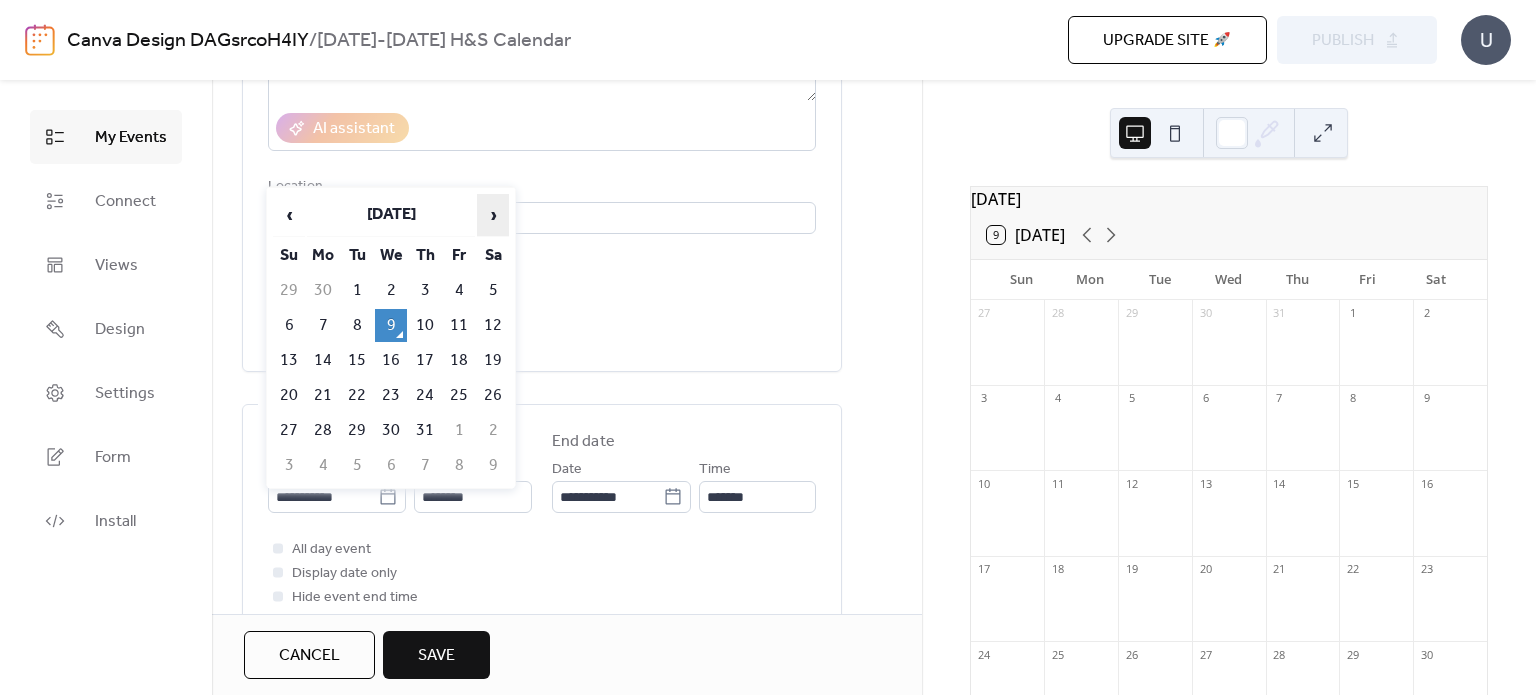 click on "›" at bounding box center (493, 215) 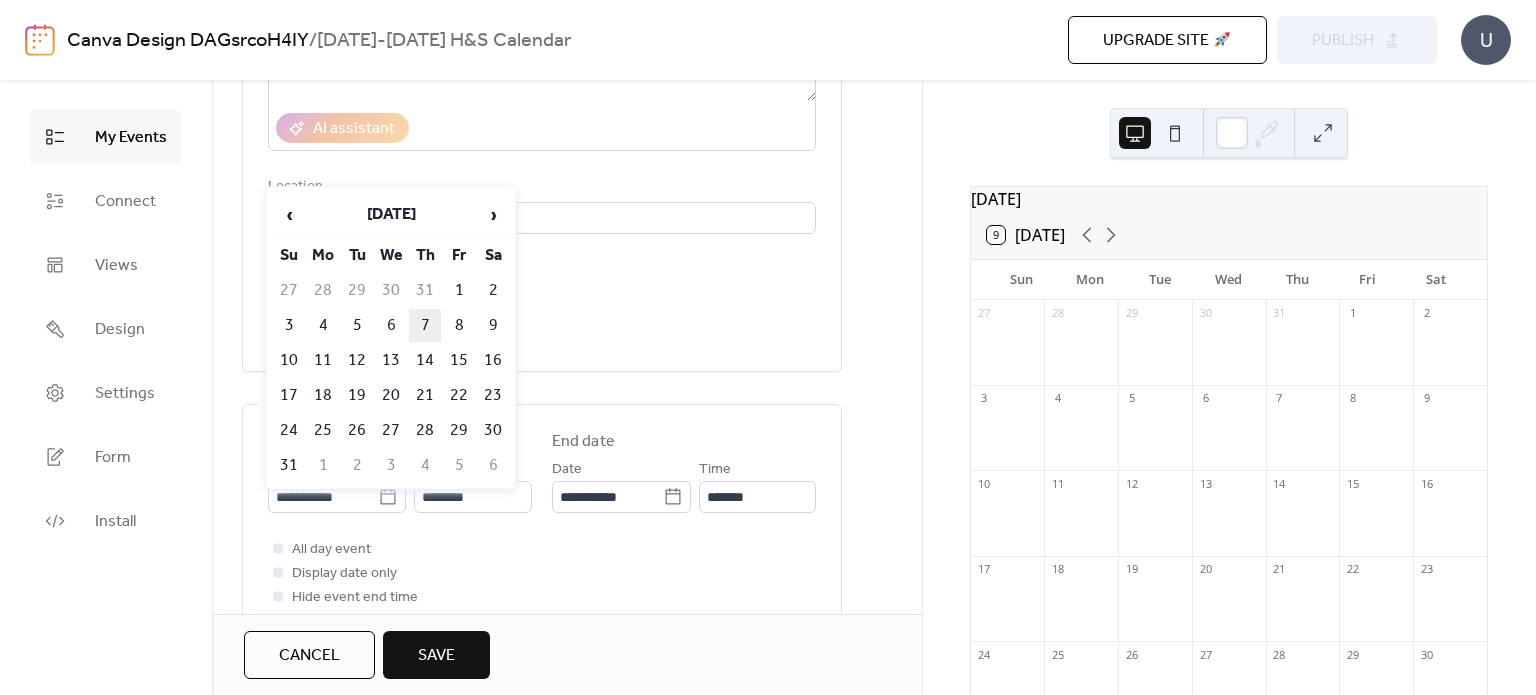 click on "7" at bounding box center [425, 325] 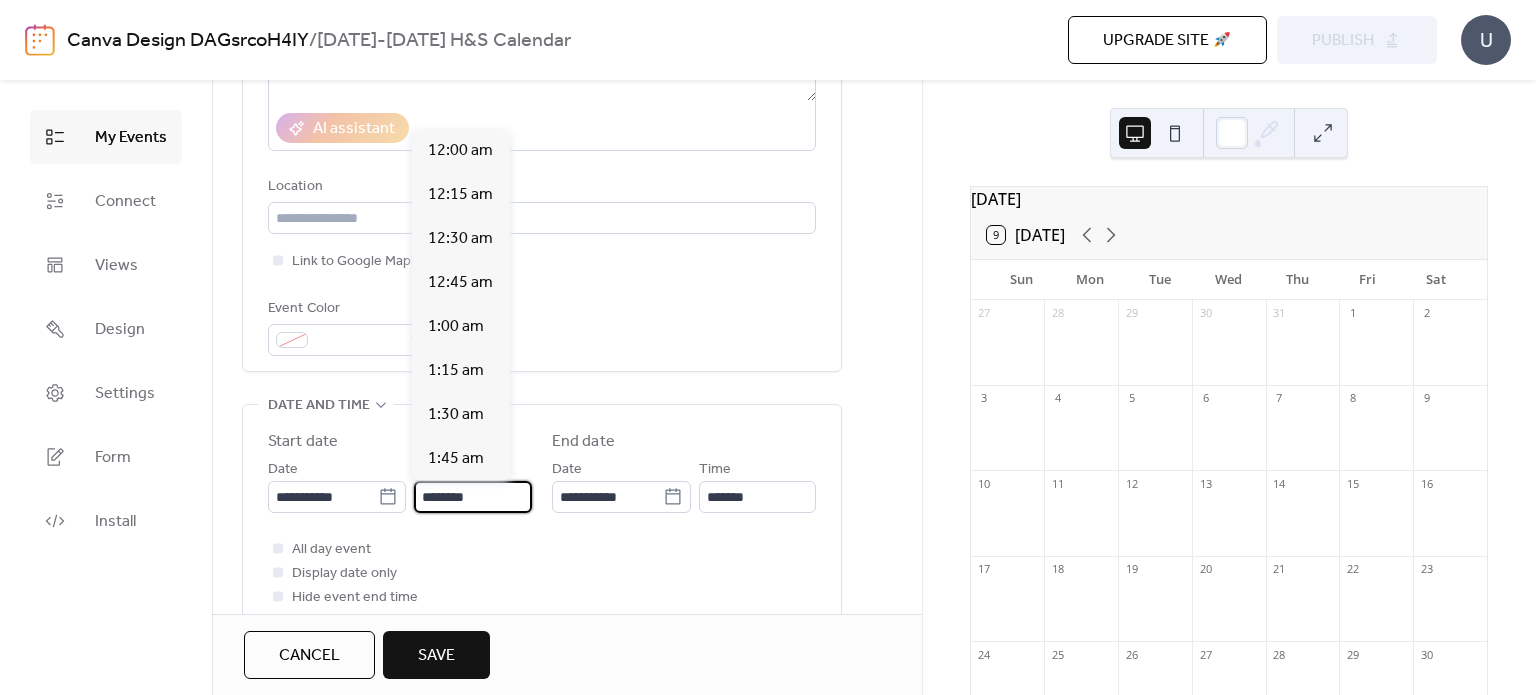 click on "********" at bounding box center (473, 497) 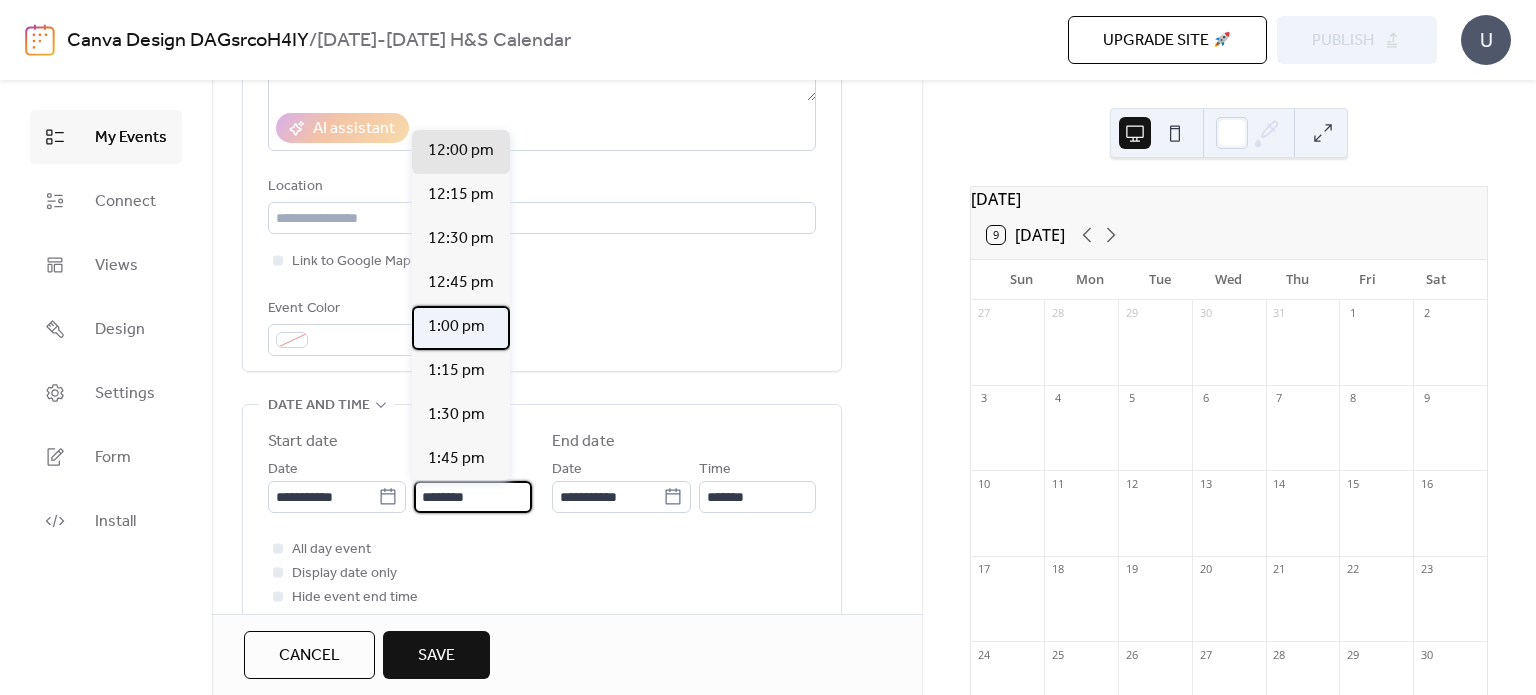 scroll, scrollTop: 0, scrollLeft: 0, axis: both 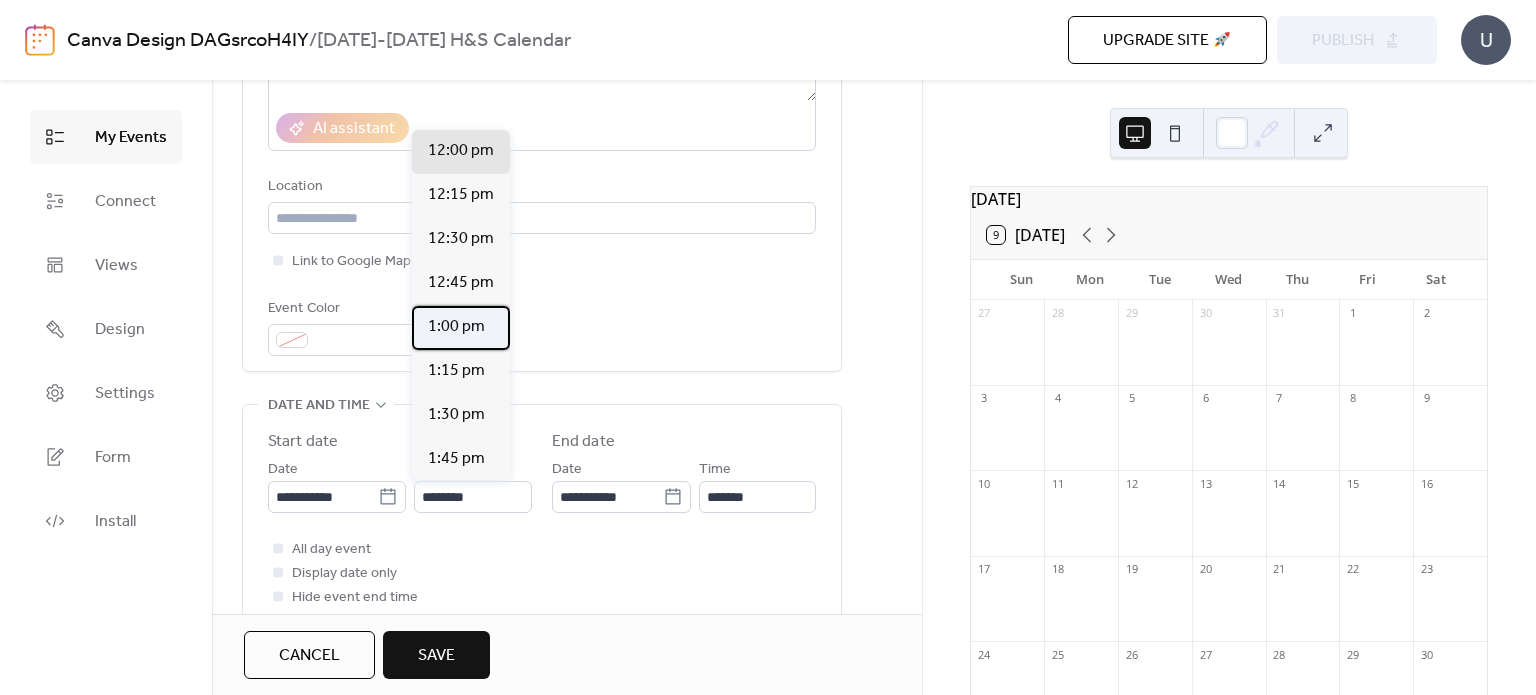 click on "1:00 pm" at bounding box center (456, 327) 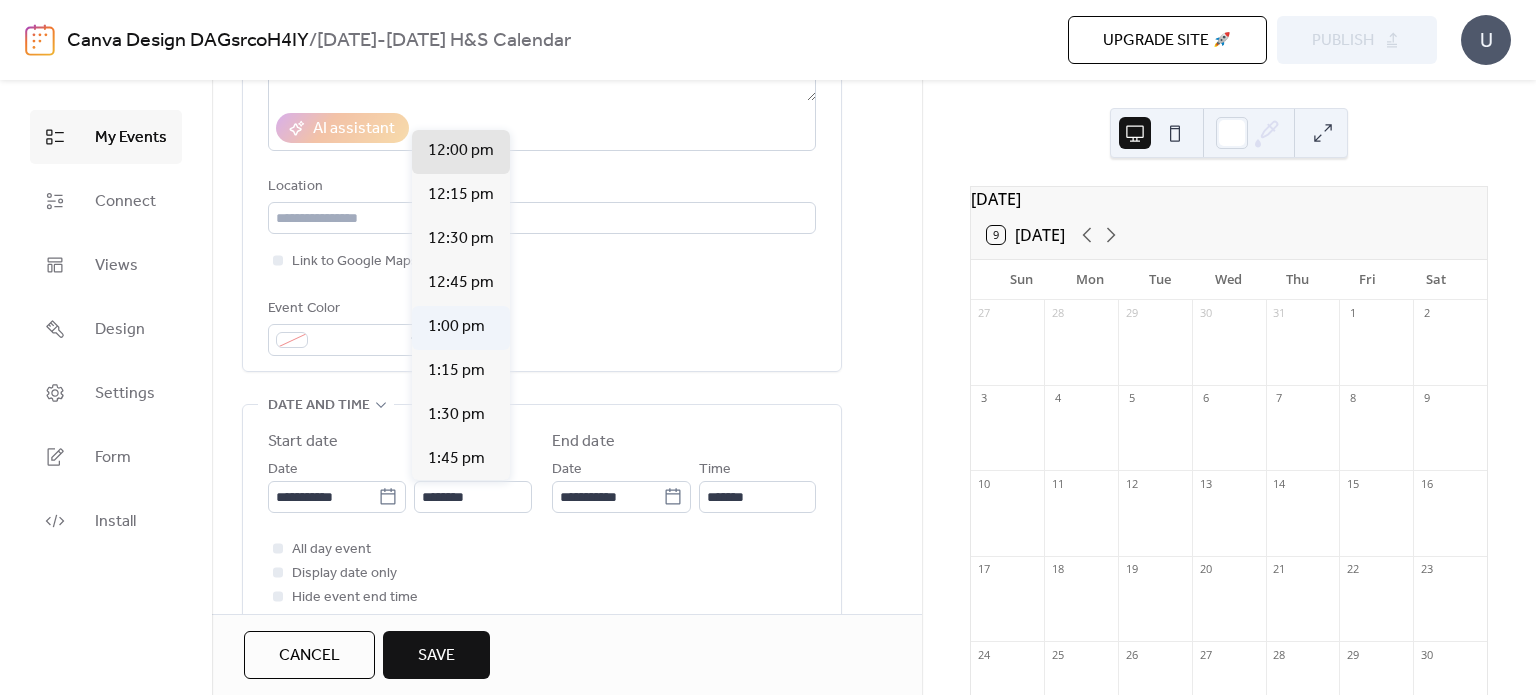 type on "*******" 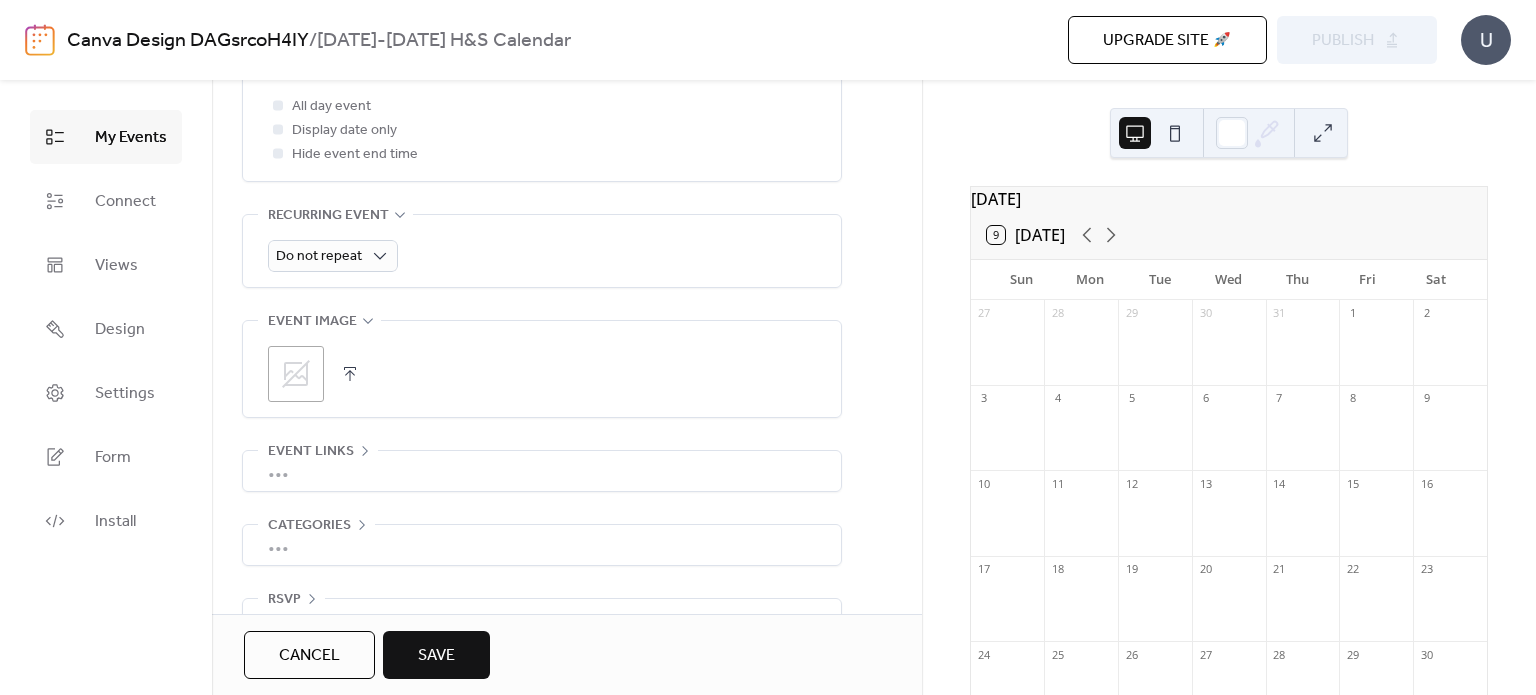 scroll, scrollTop: 812, scrollLeft: 0, axis: vertical 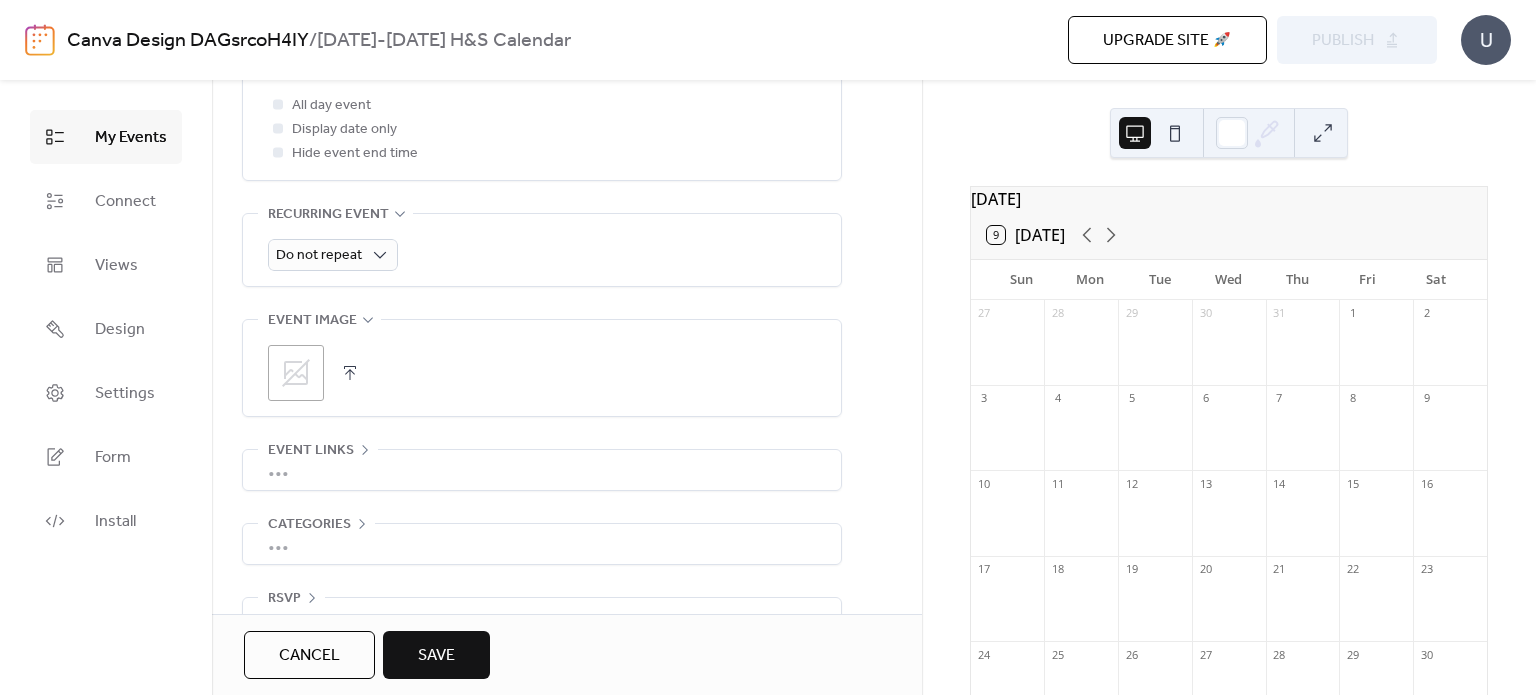 click on "Save" at bounding box center [436, 656] 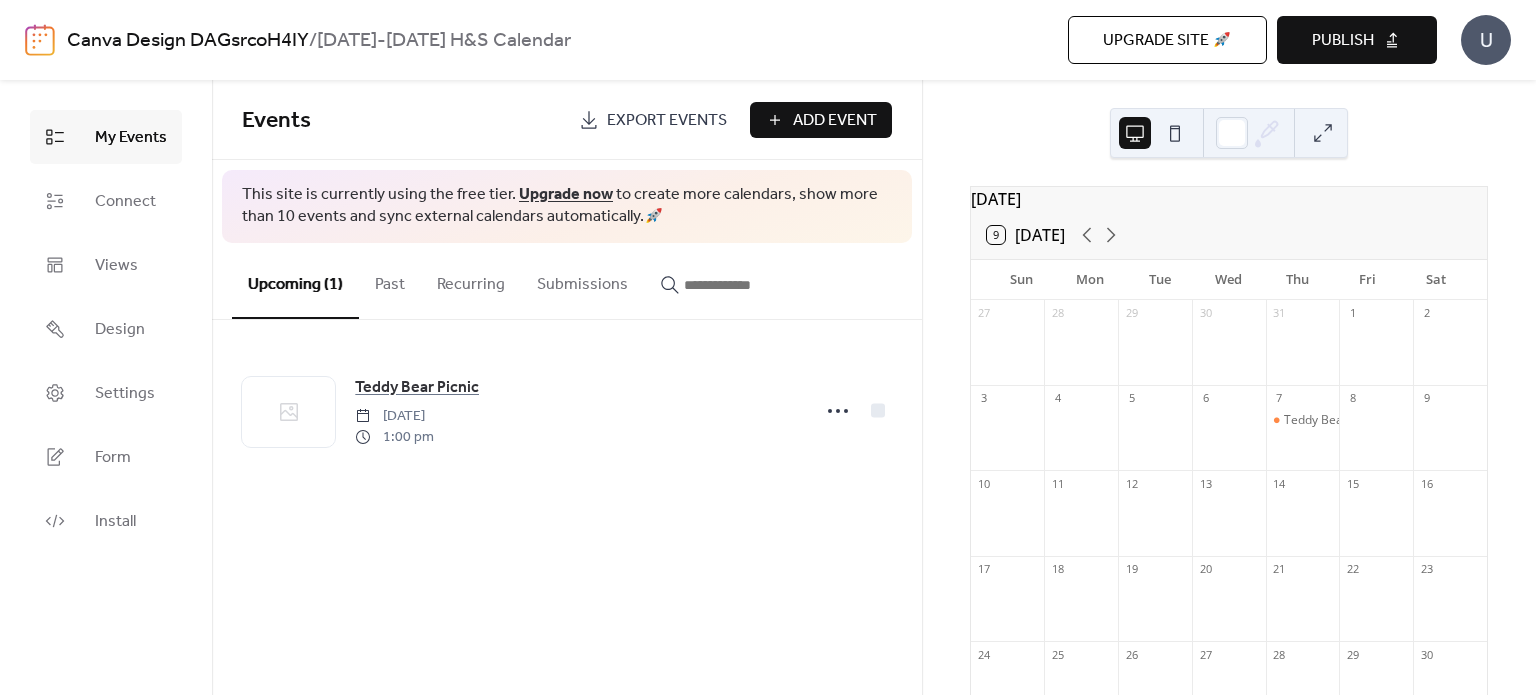 click on "Add Event" at bounding box center (835, 121) 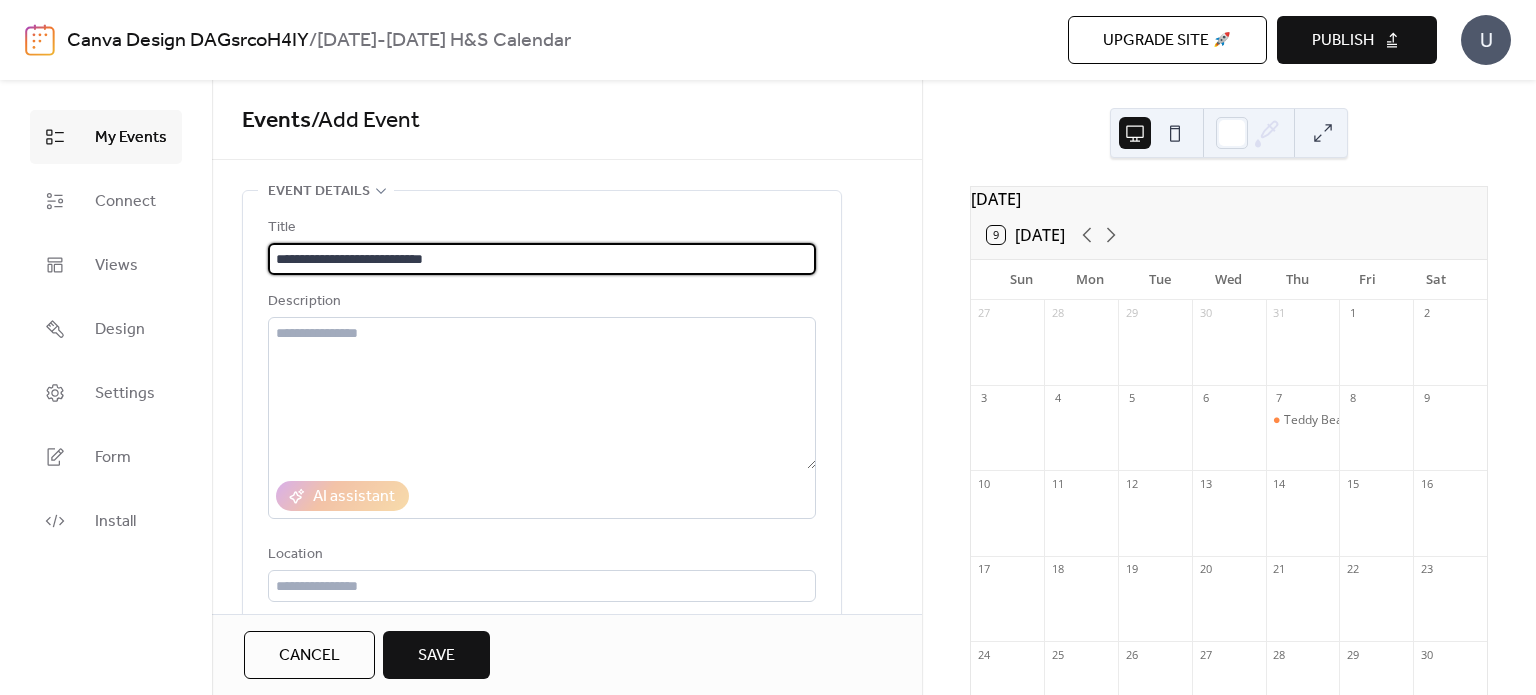 type on "**********" 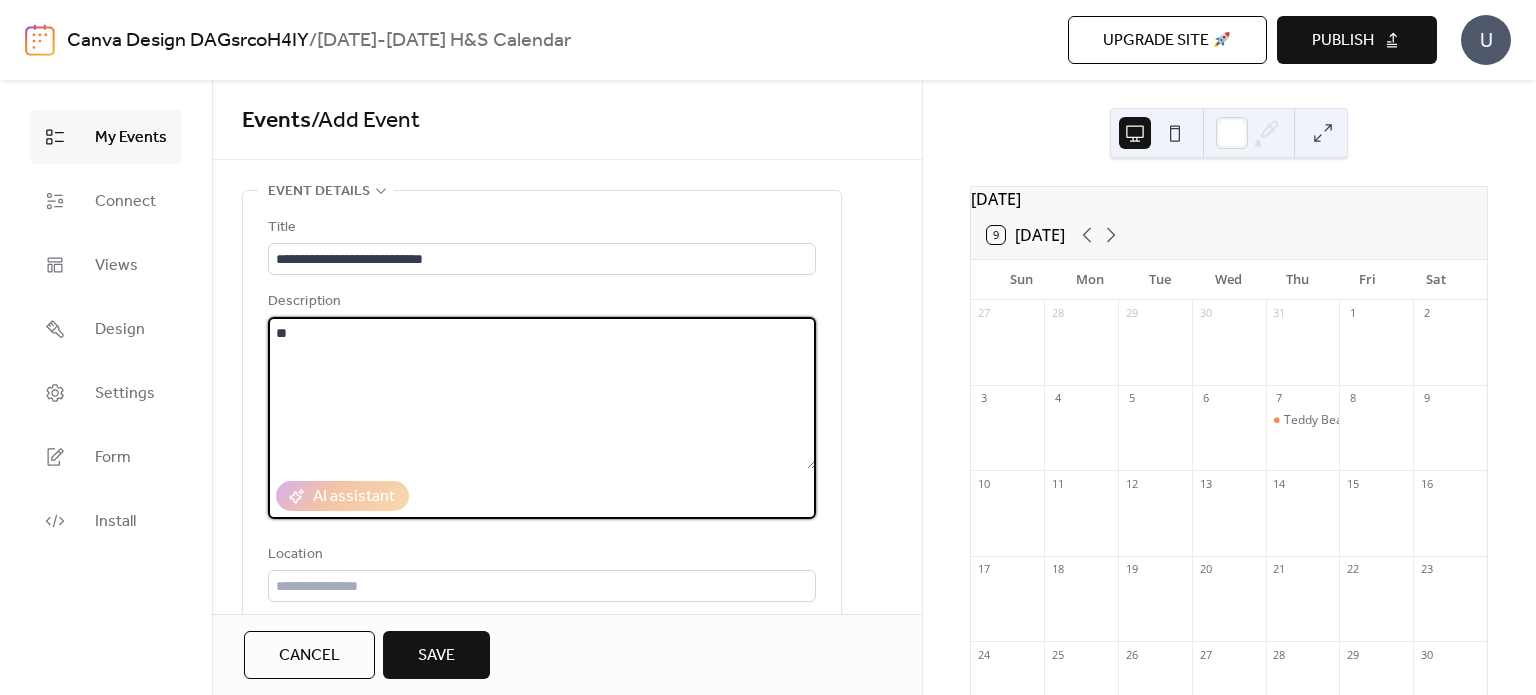 type on "*" 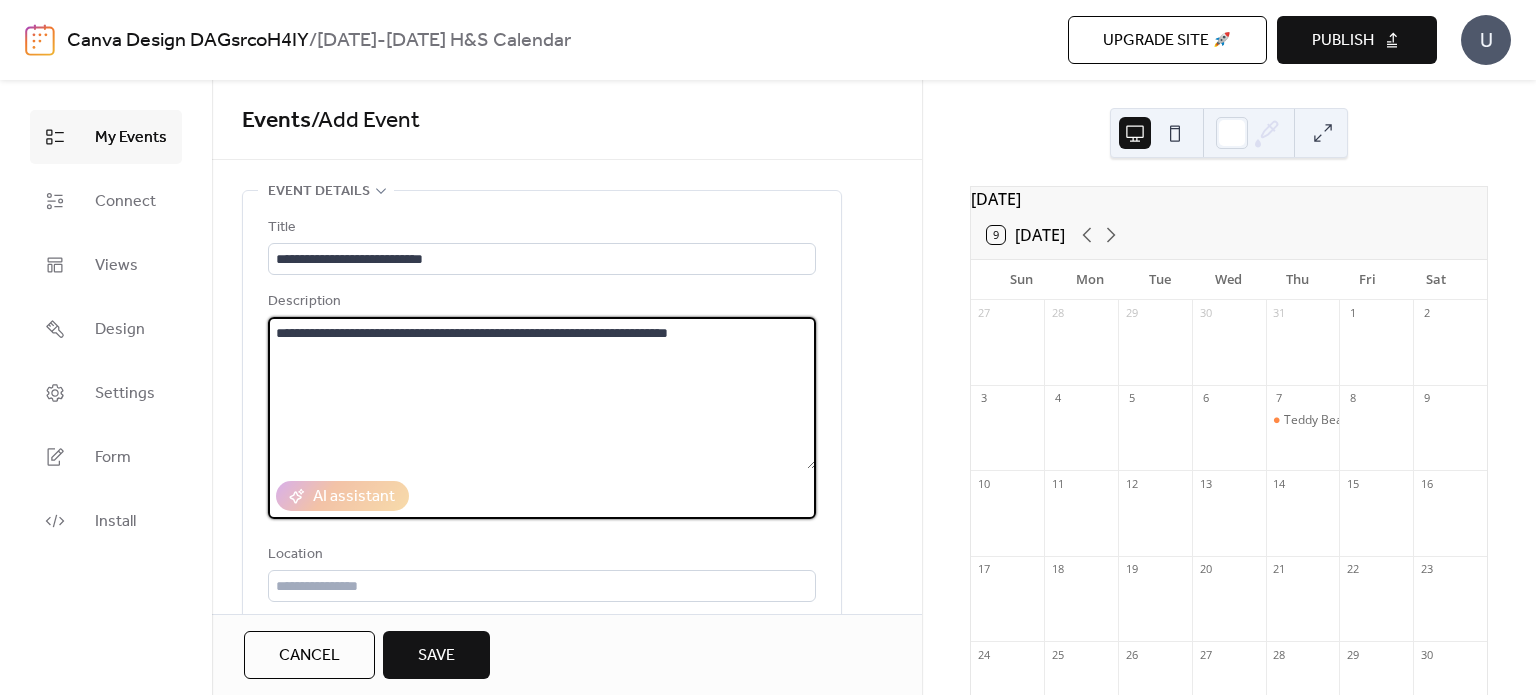 click on "**********" at bounding box center [542, 393] 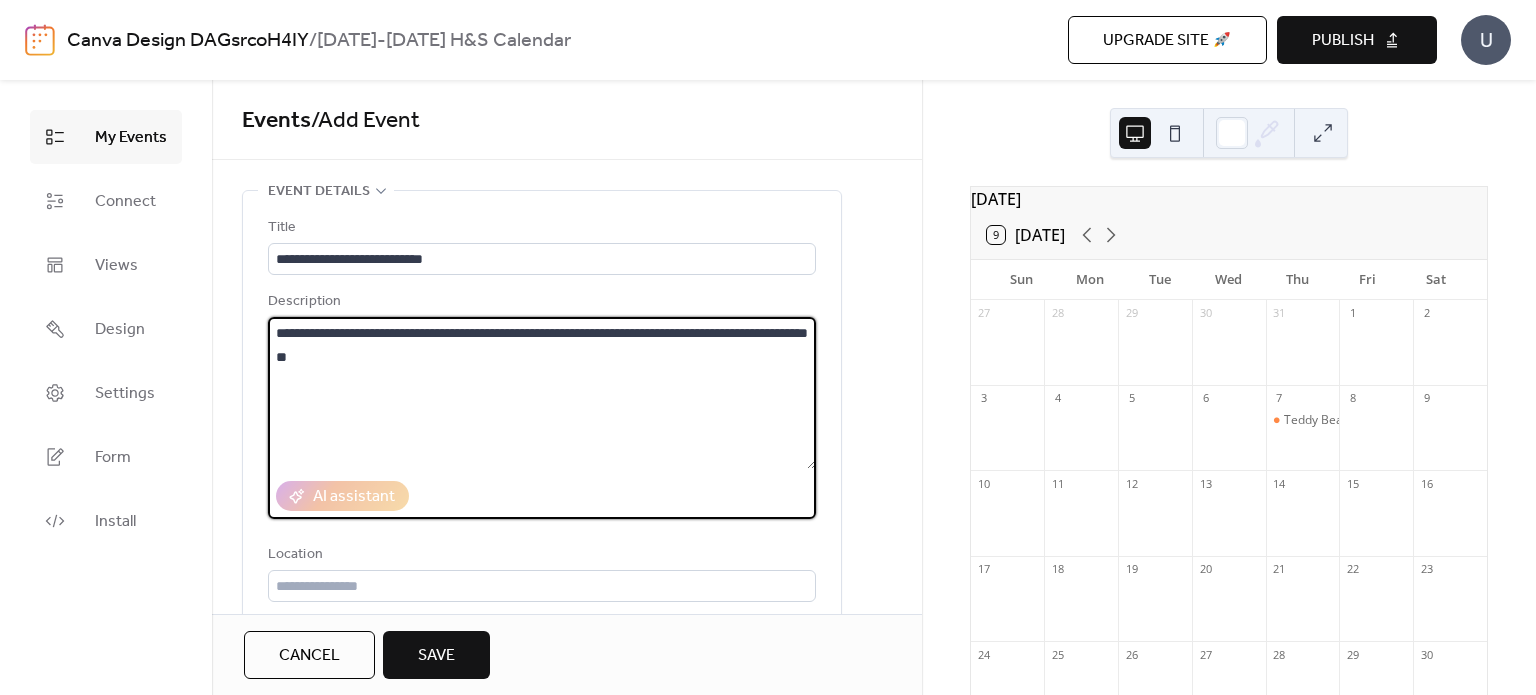 click on "**********" at bounding box center [542, 393] 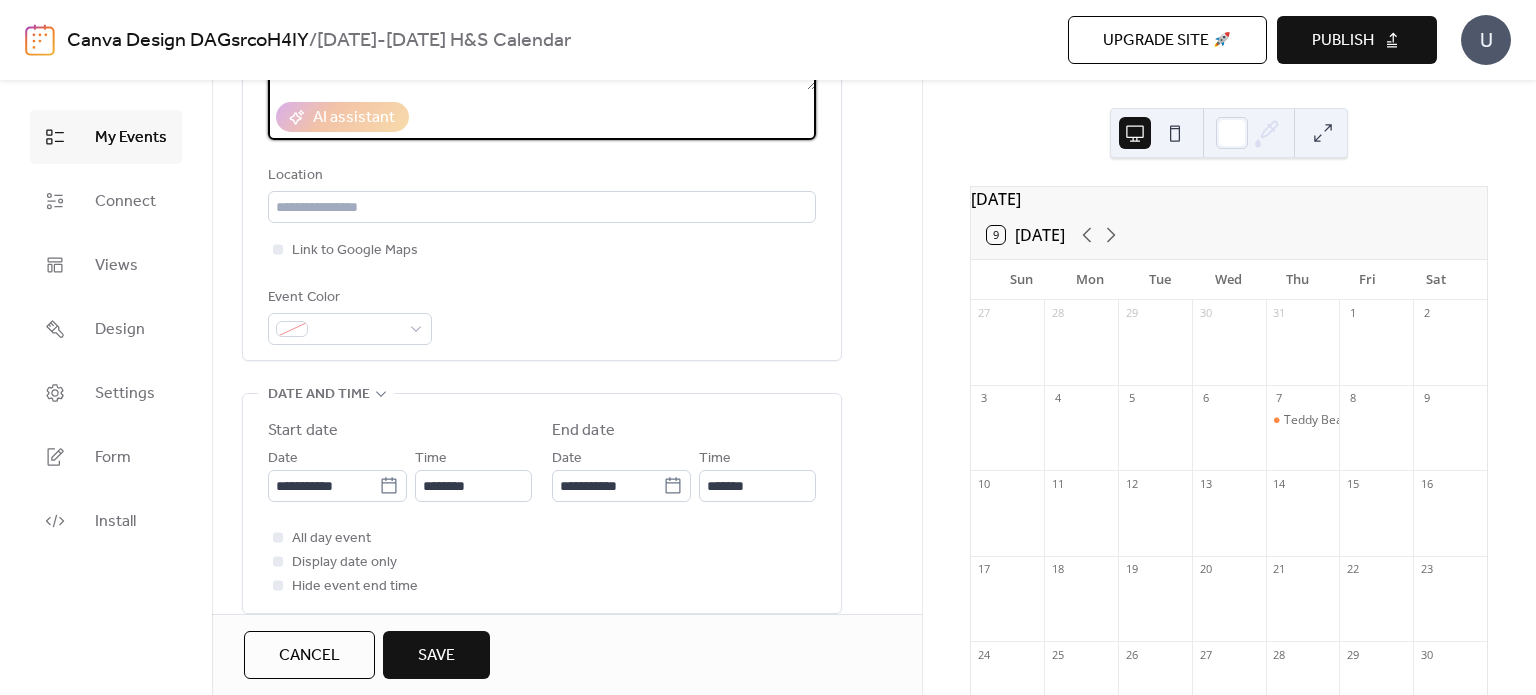 scroll, scrollTop: 479, scrollLeft: 0, axis: vertical 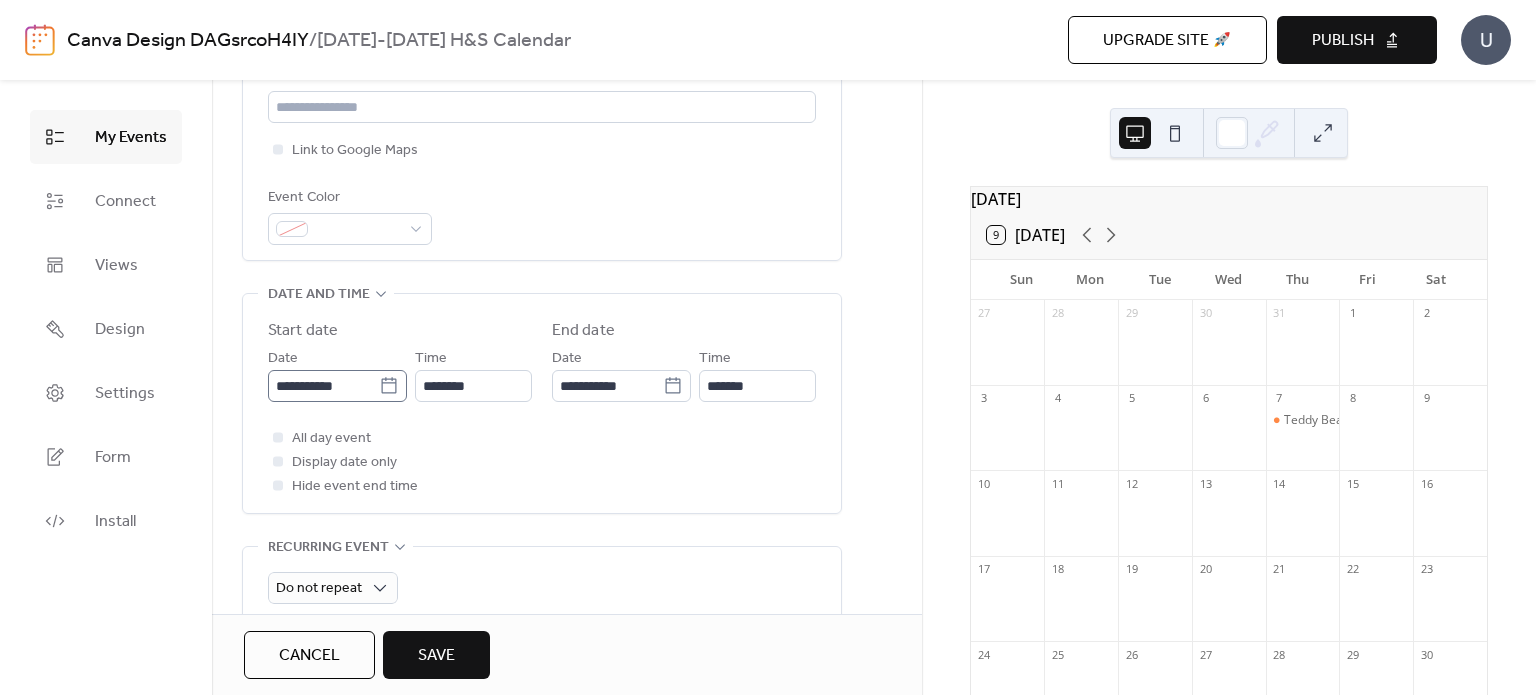type on "**********" 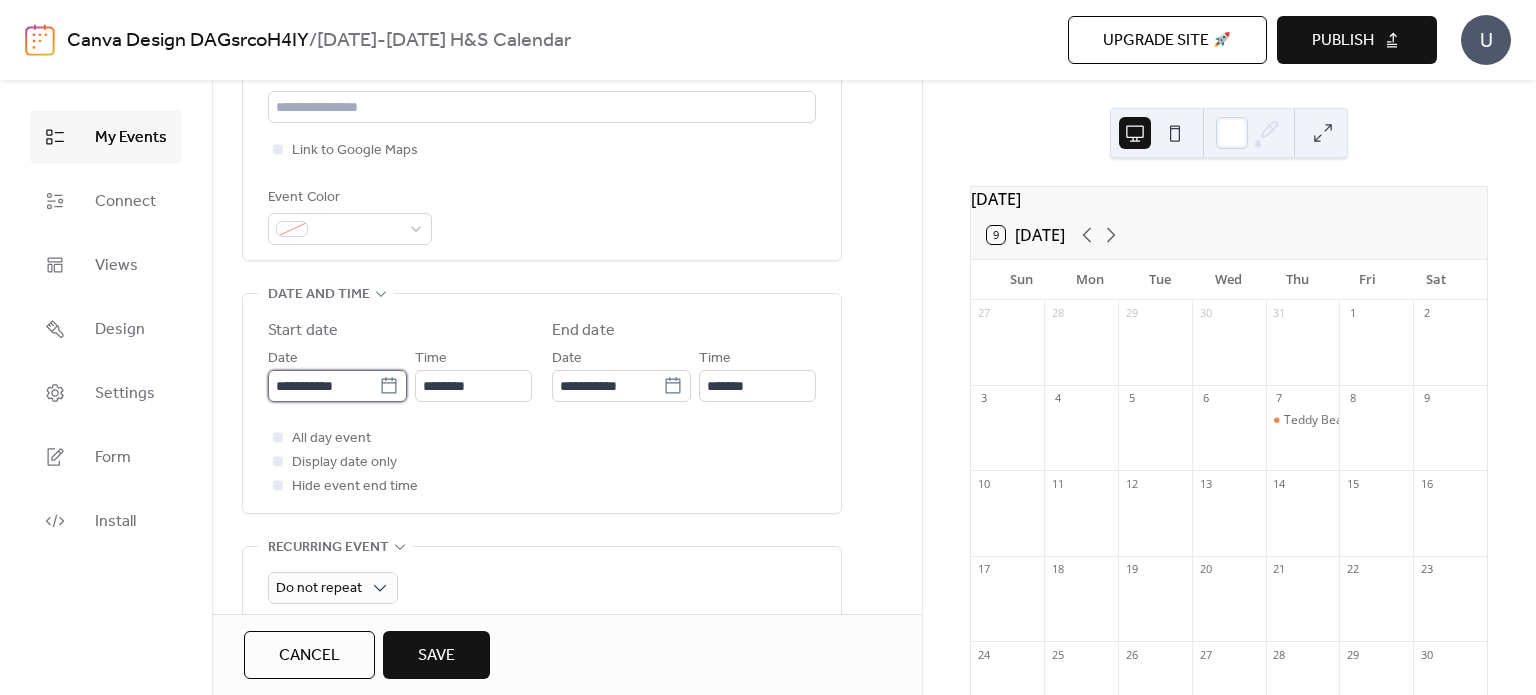 click on "**********" at bounding box center [323, 386] 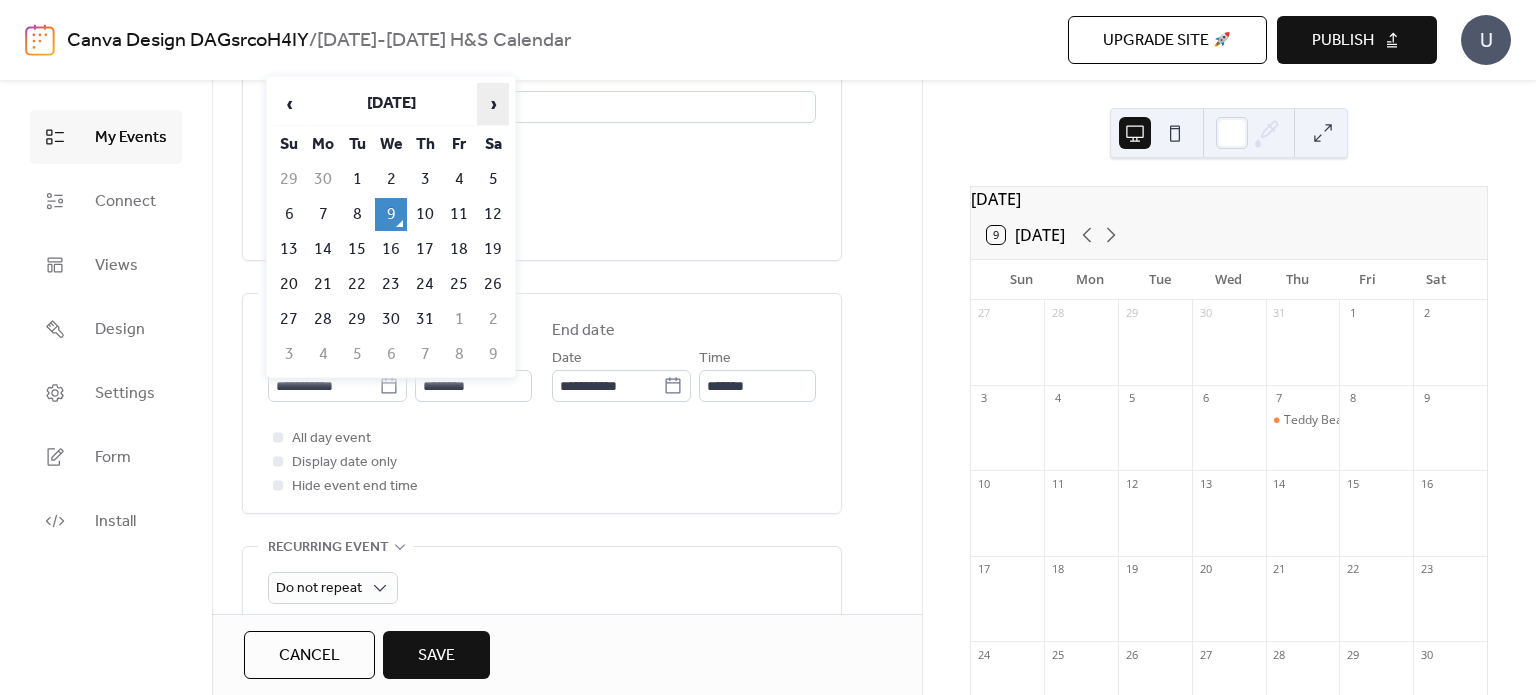click on "›" at bounding box center [493, 104] 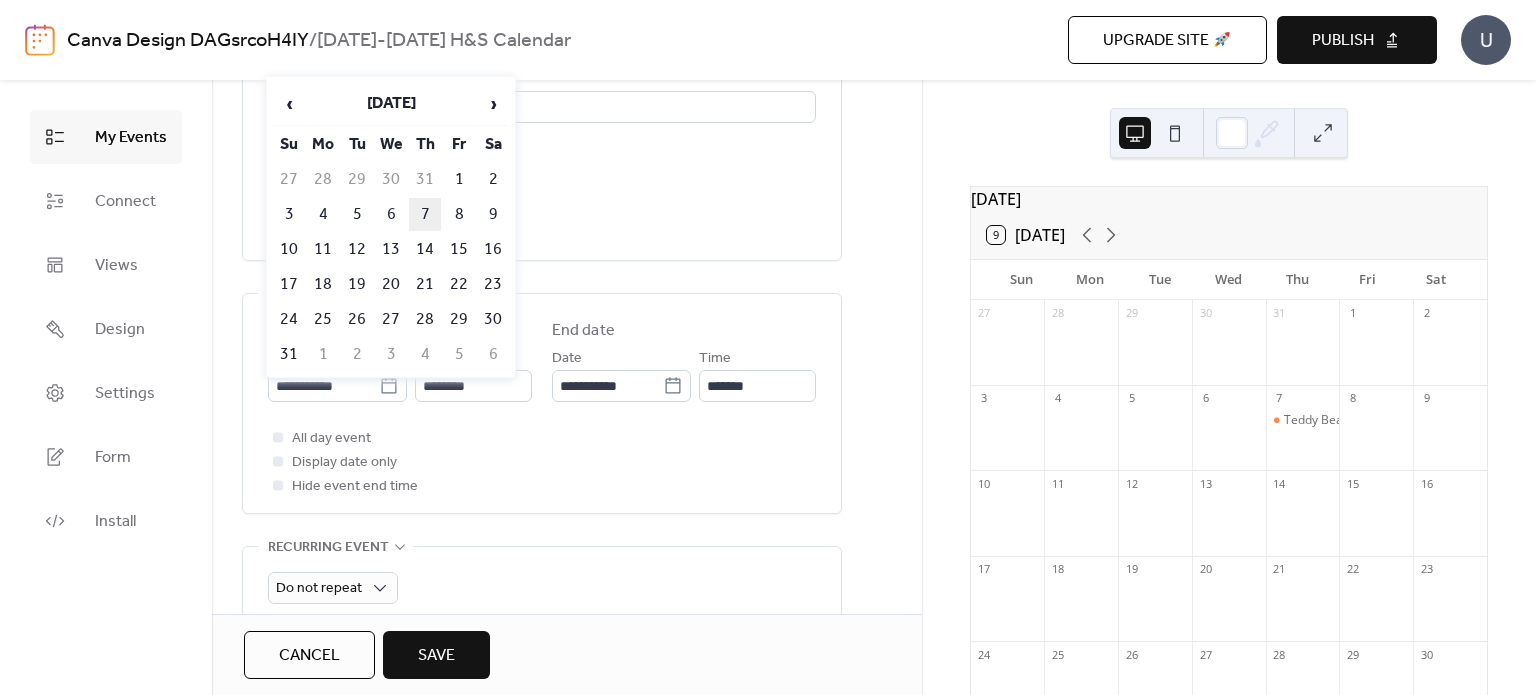 click on "7" at bounding box center [425, 214] 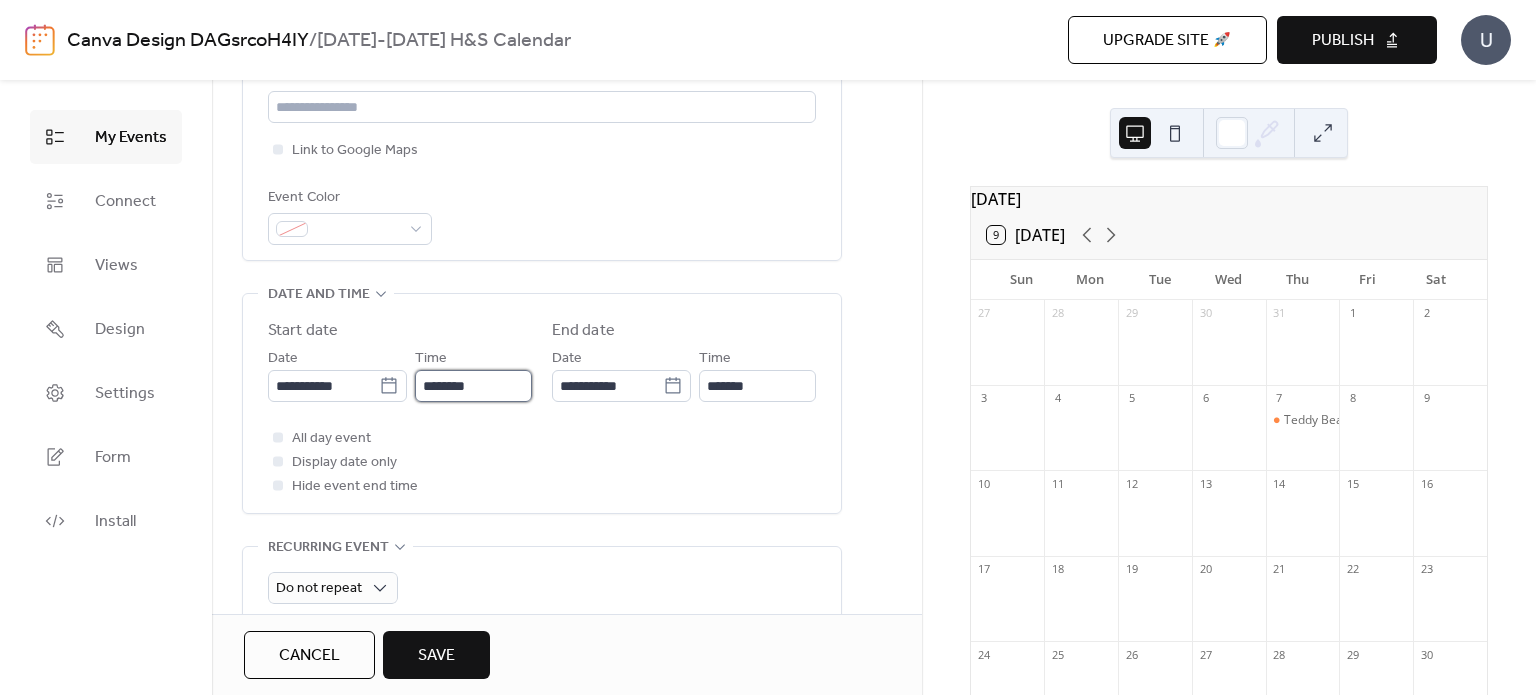 click on "********" at bounding box center (473, 386) 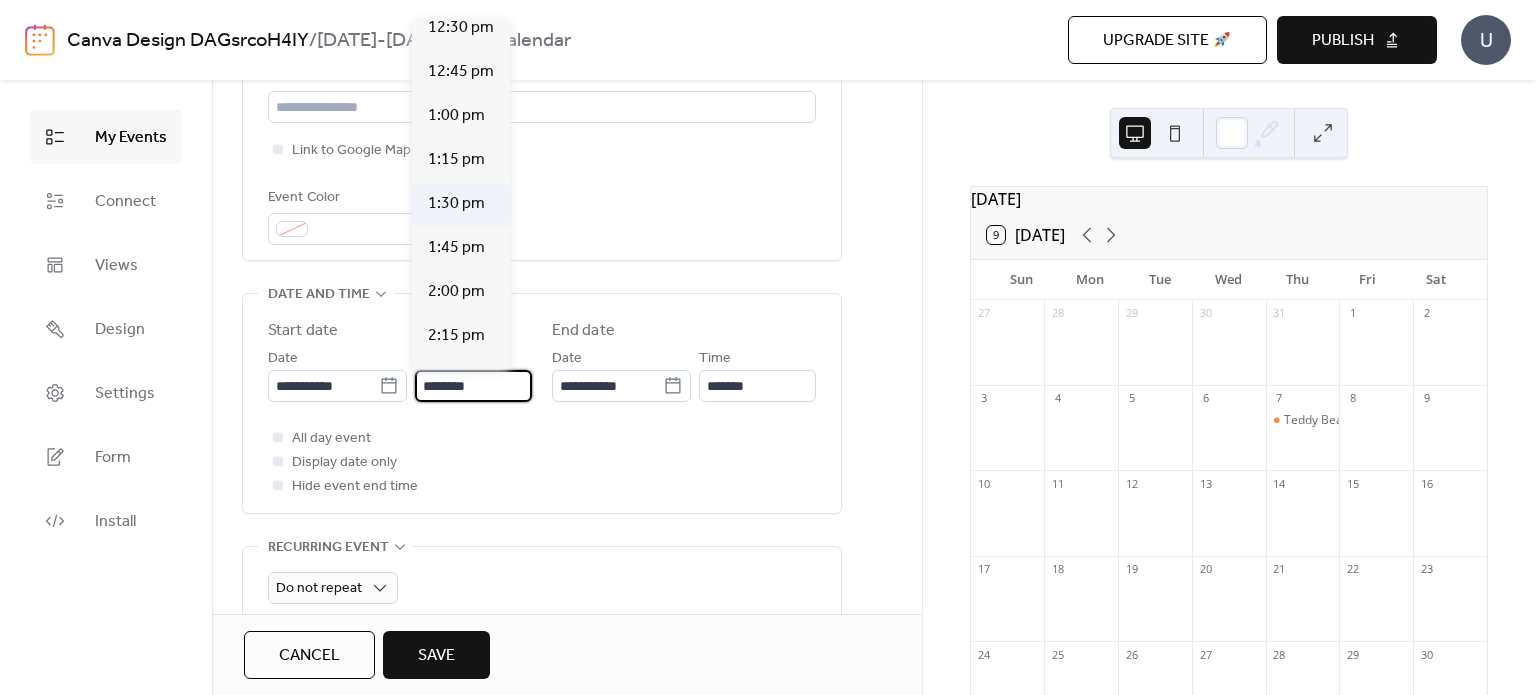 scroll, scrollTop: 2218, scrollLeft: 0, axis: vertical 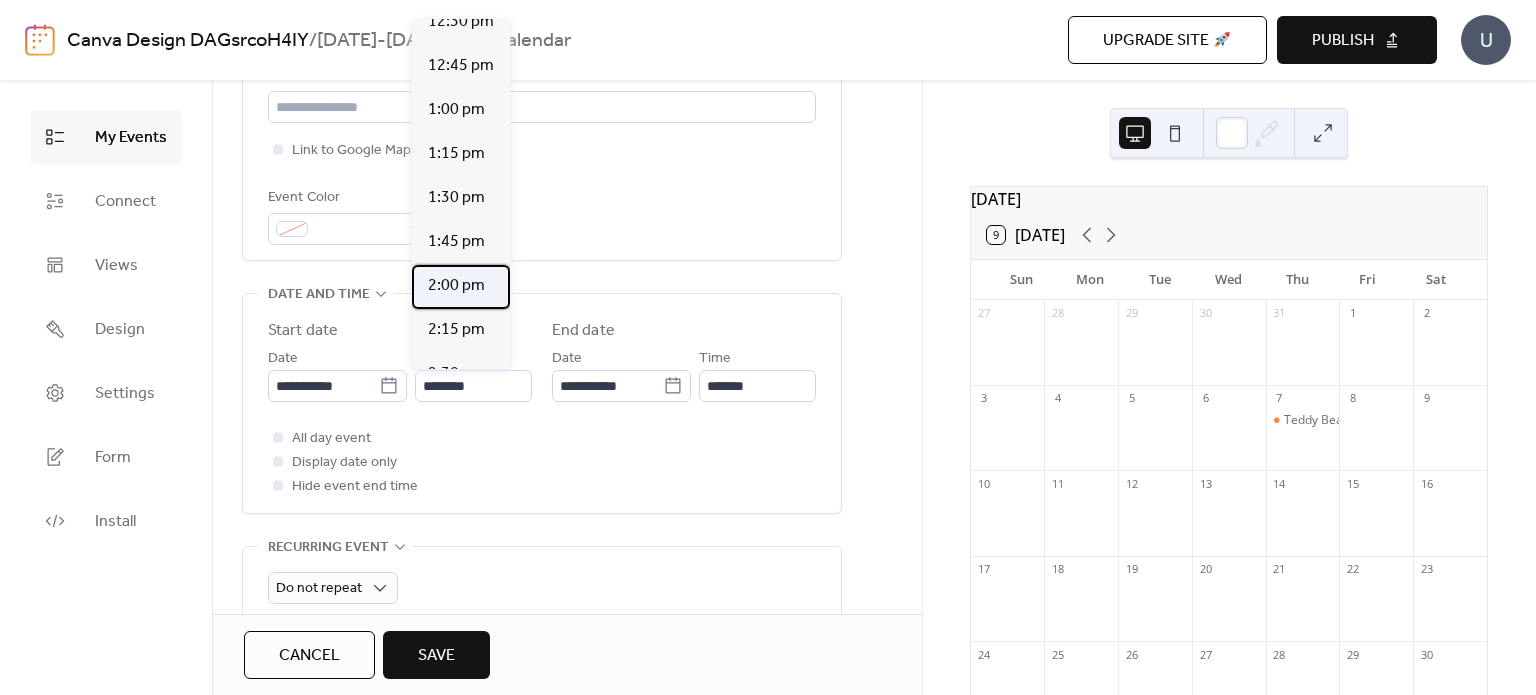 click on "2:00 pm" at bounding box center [456, 286] 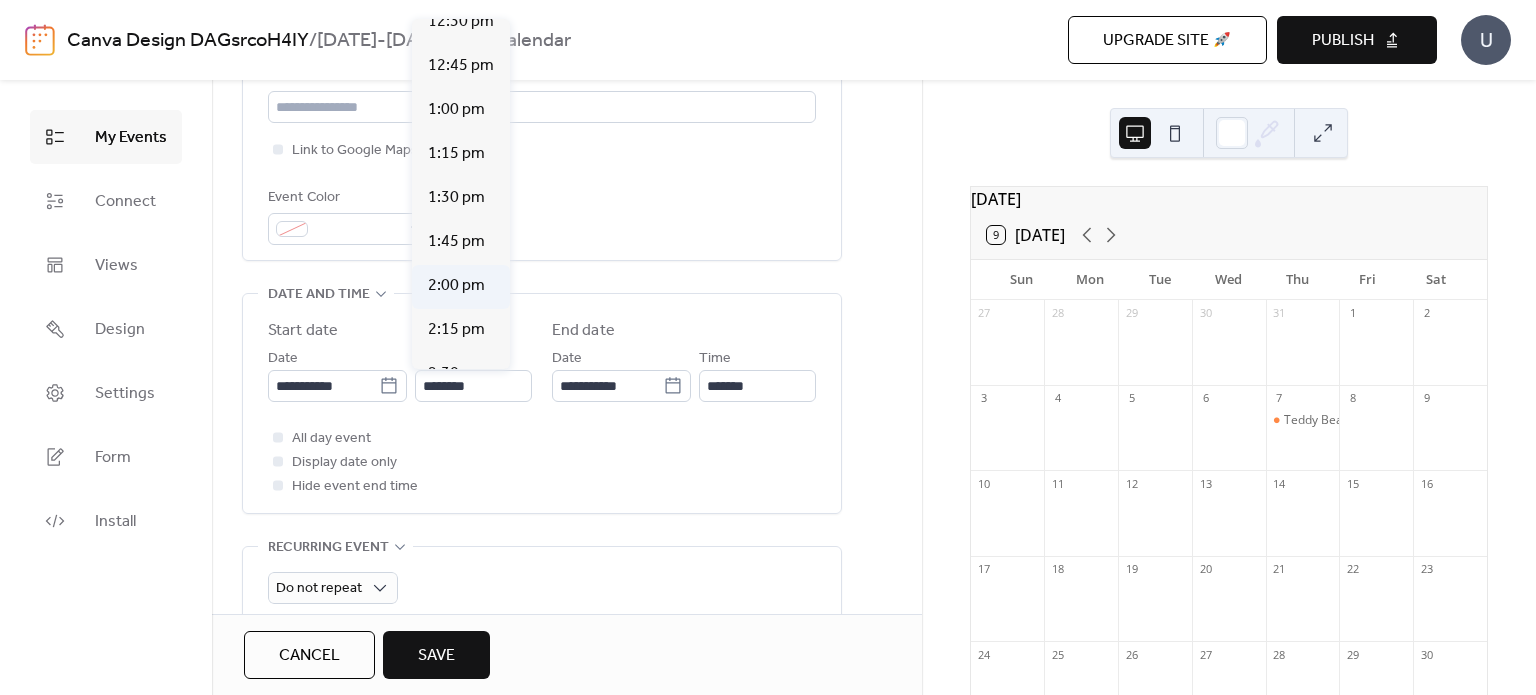type on "*******" 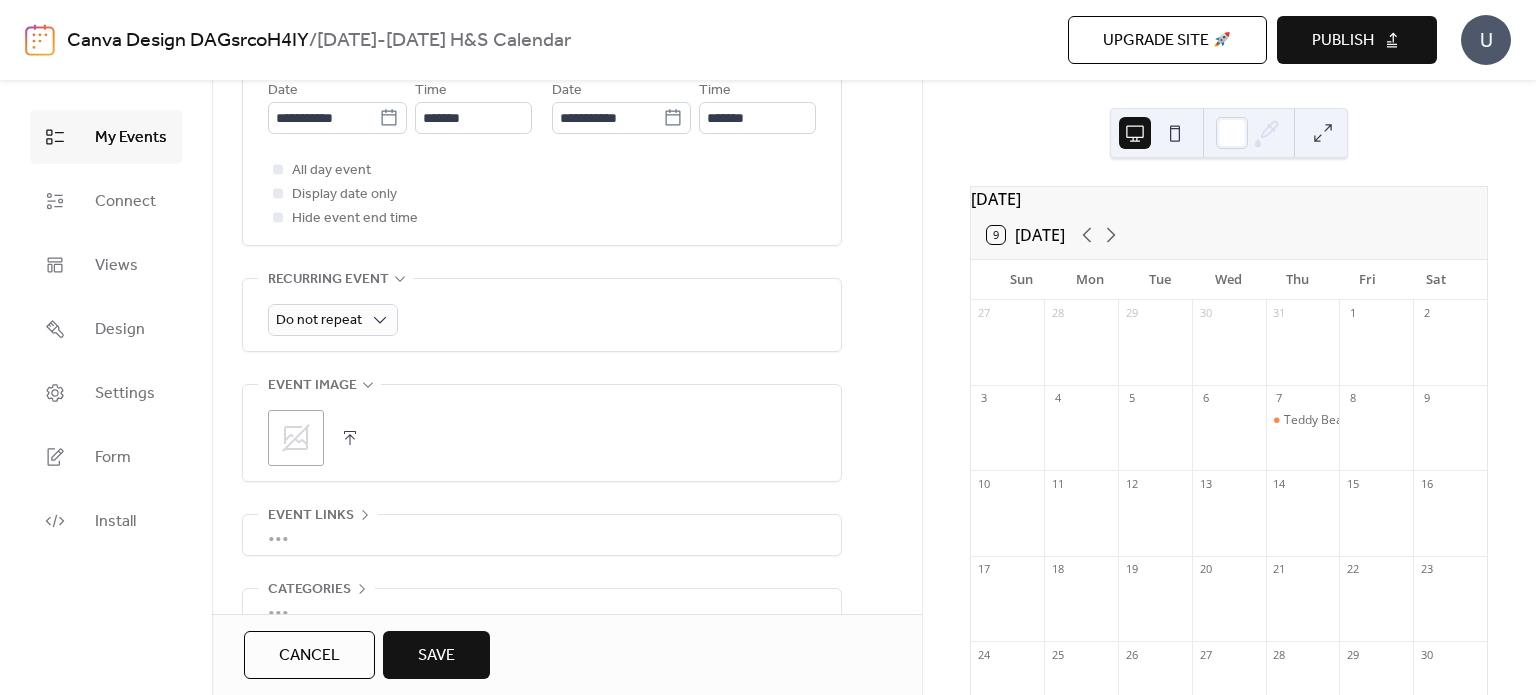 scroll, scrollTop: 732, scrollLeft: 0, axis: vertical 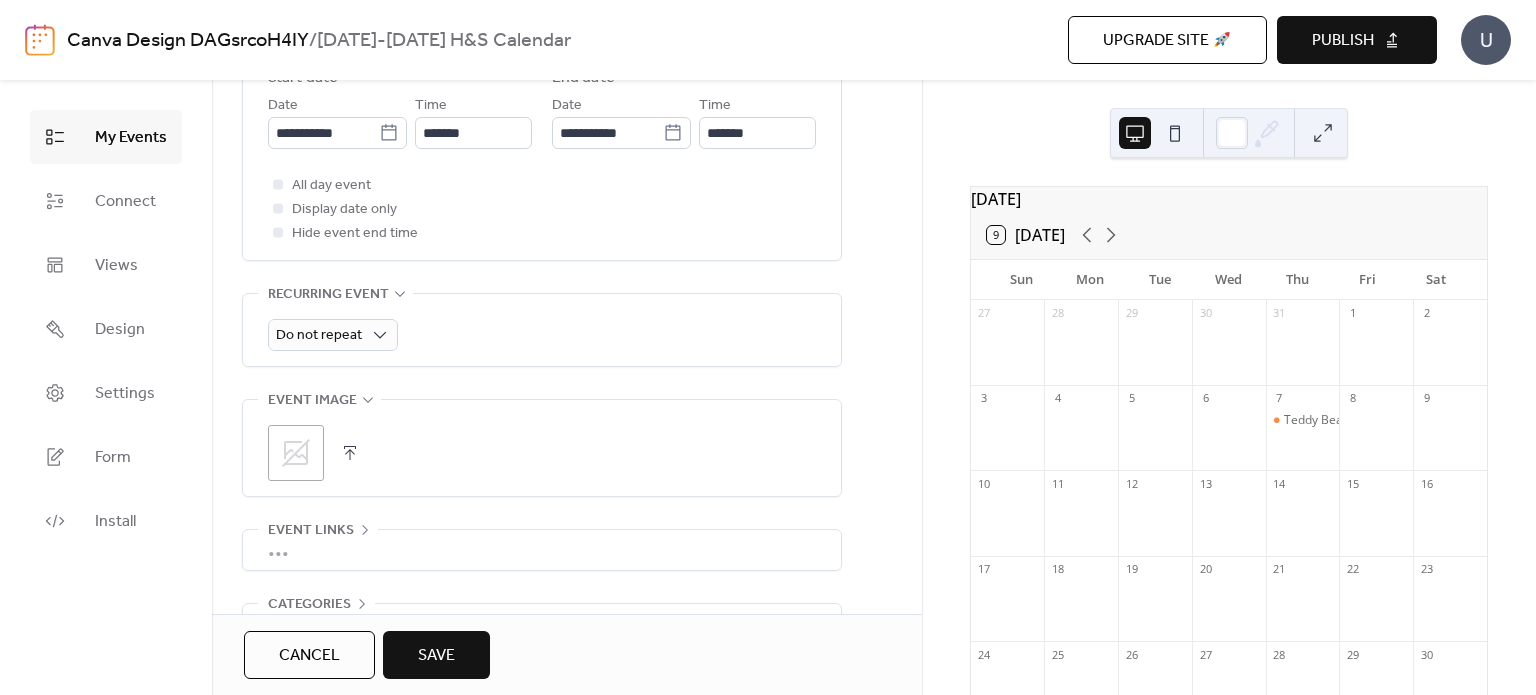 click on "Save" at bounding box center (436, 656) 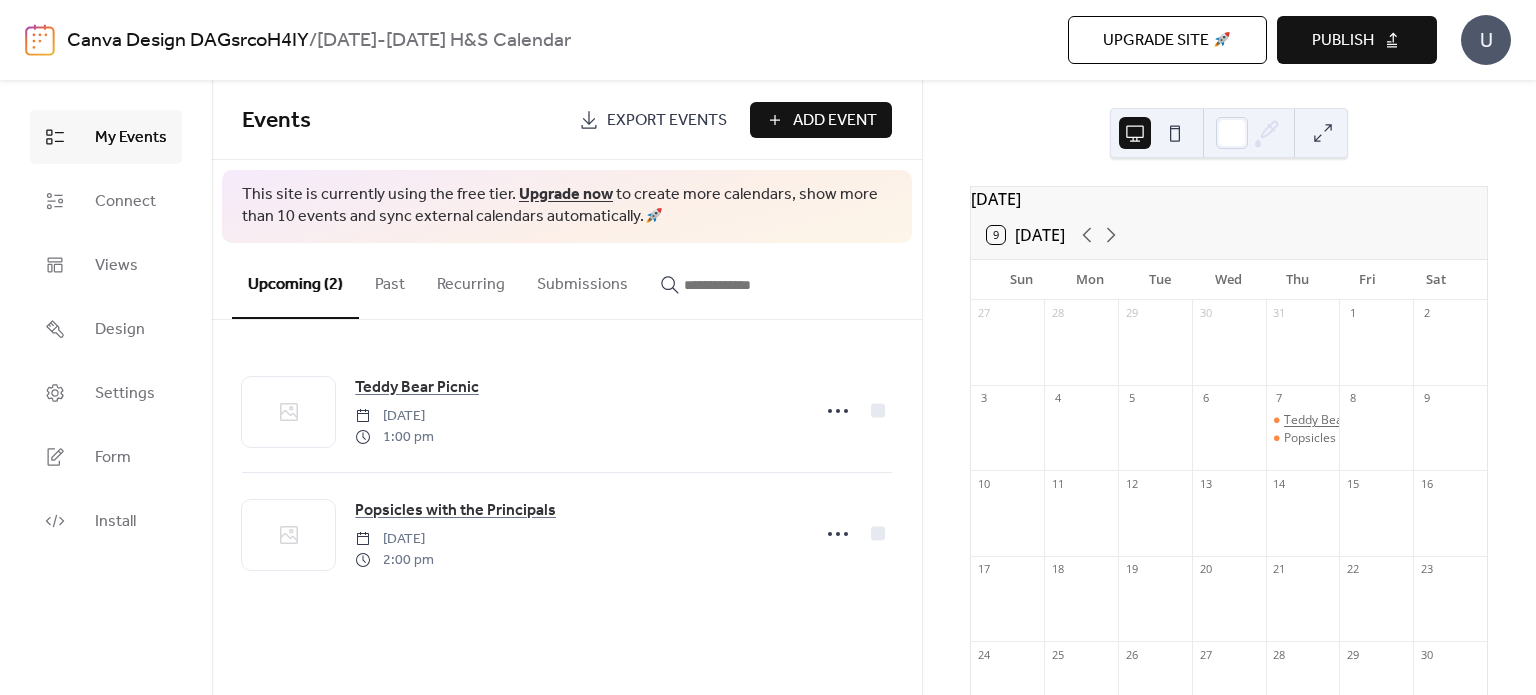 click on "Teddy Bear Picnic" at bounding box center (1333, 420) 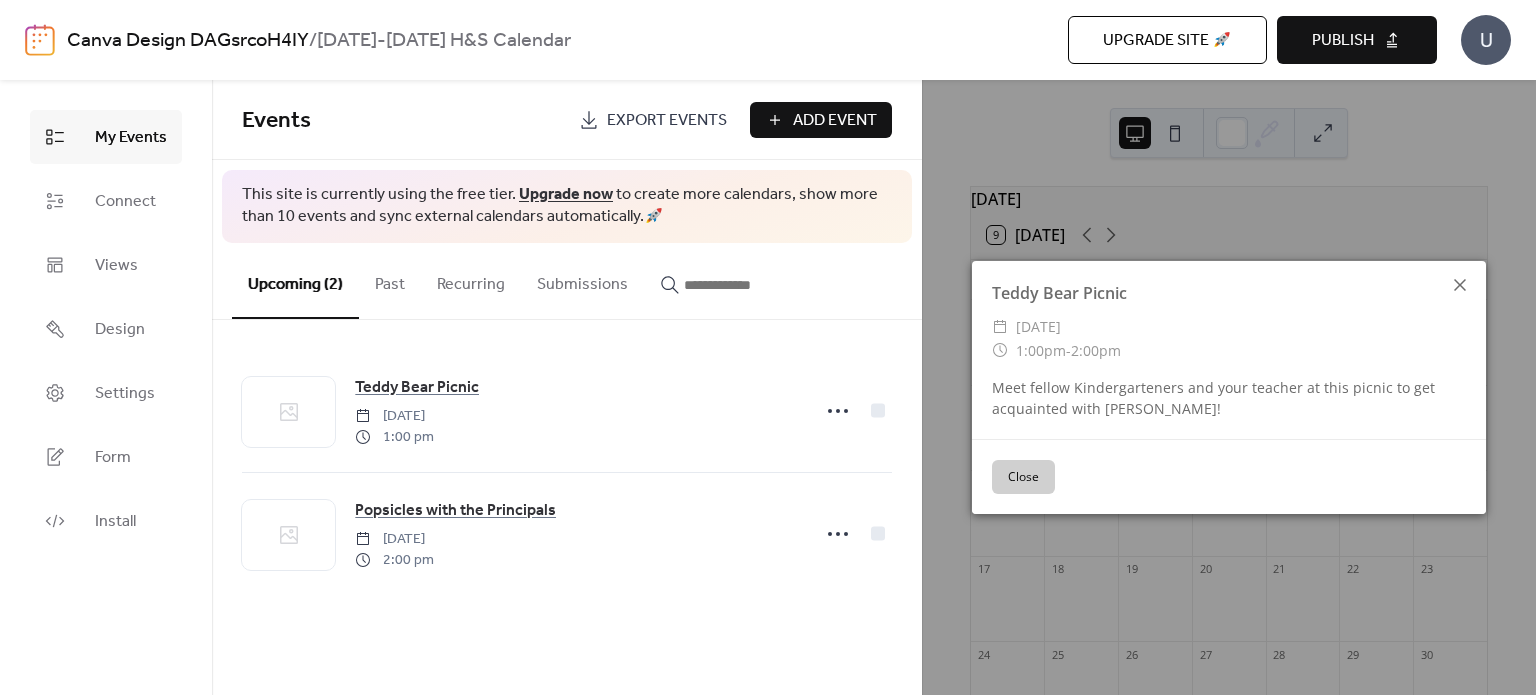 click 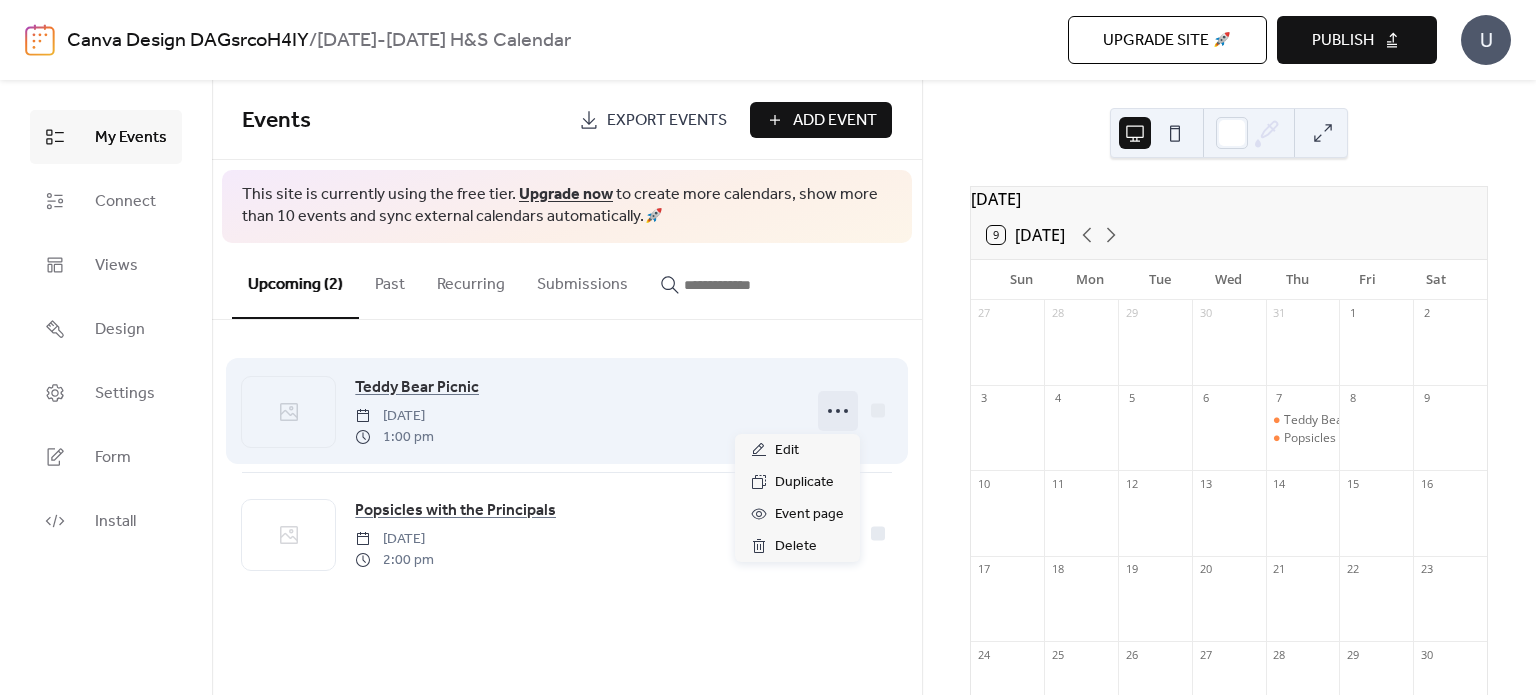 click 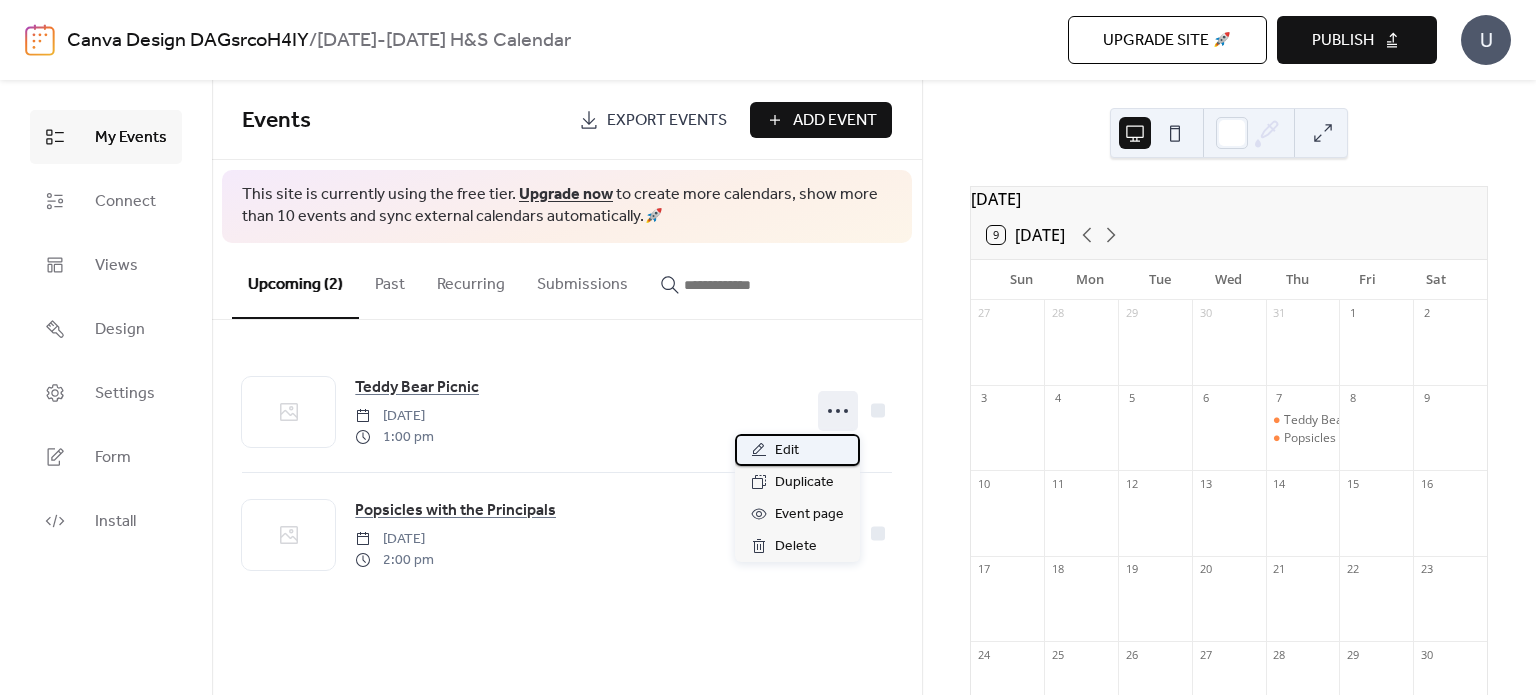 click on "Edit" at bounding box center (787, 451) 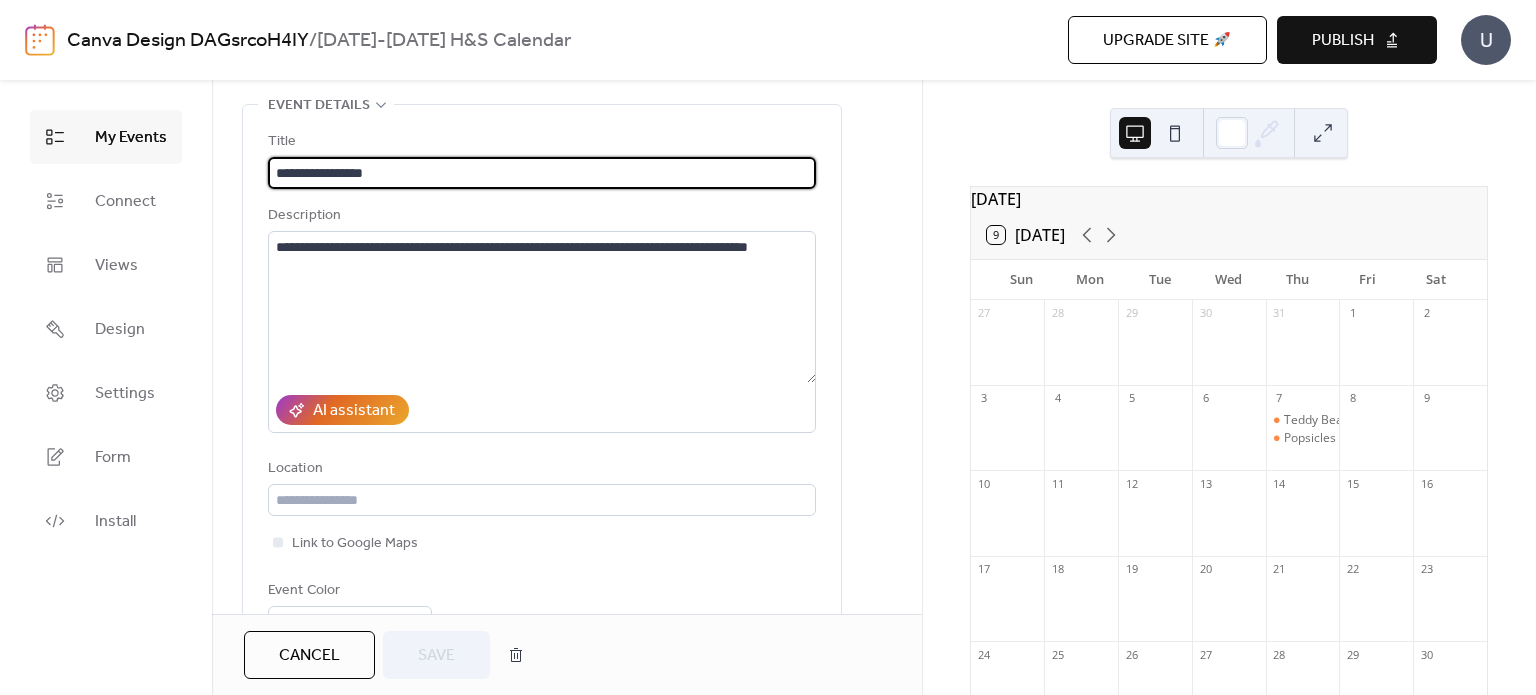 scroll, scrollTop: 0, scrollLeft: 0, axis: both 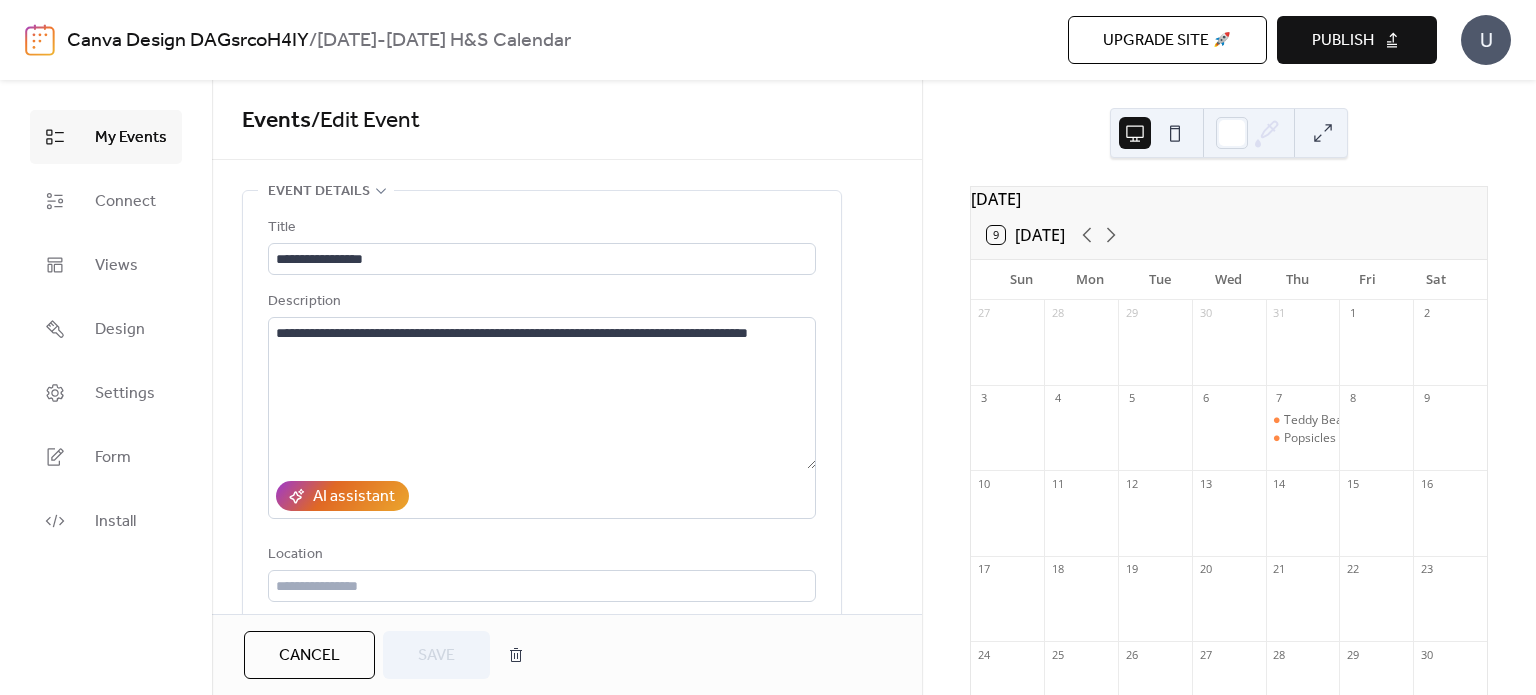 click on "Cancel" at bounding box center (309, 655) 